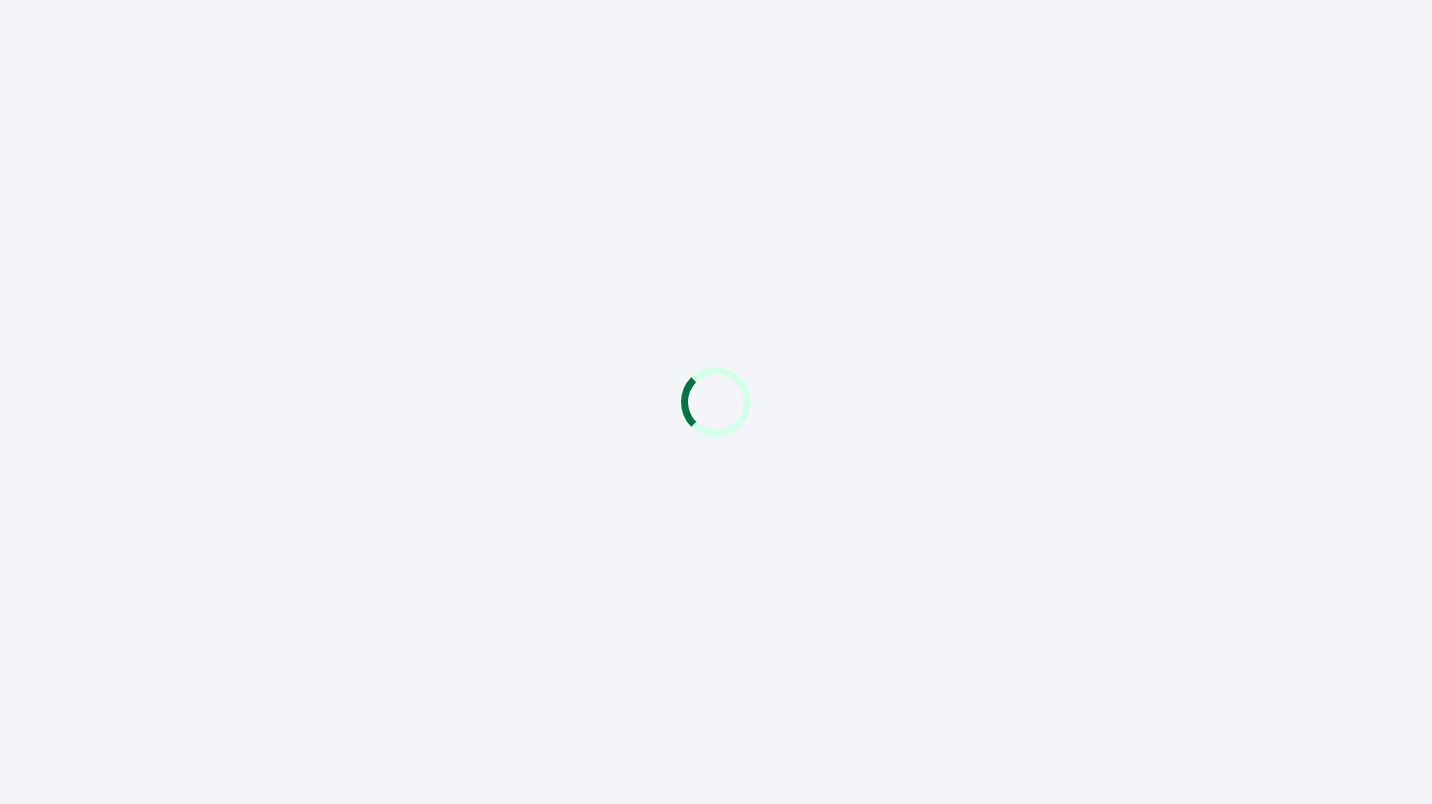 scroll, scrollTop: 0, scrollLeft: 0, axis: both 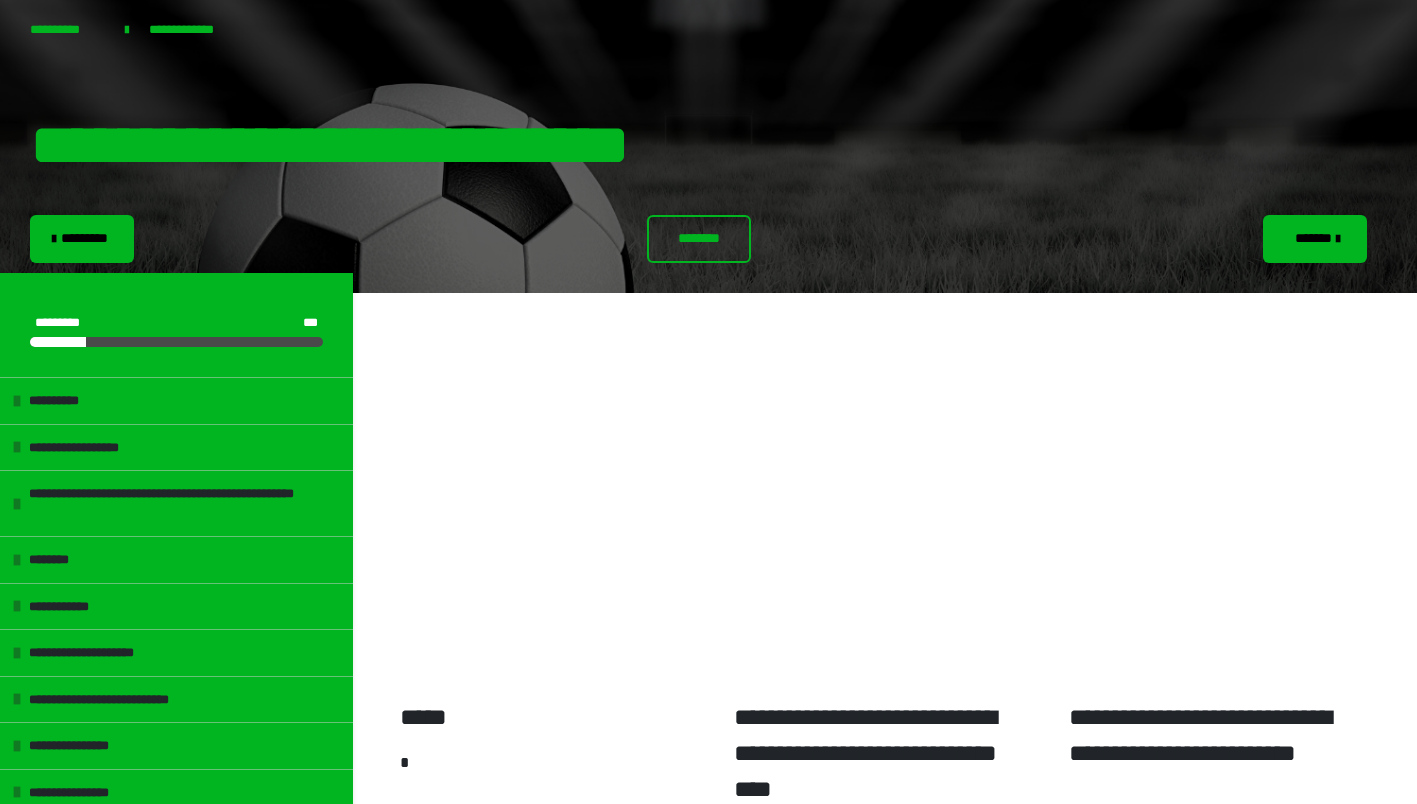 click on "**********" at bounding box center (67, 30) 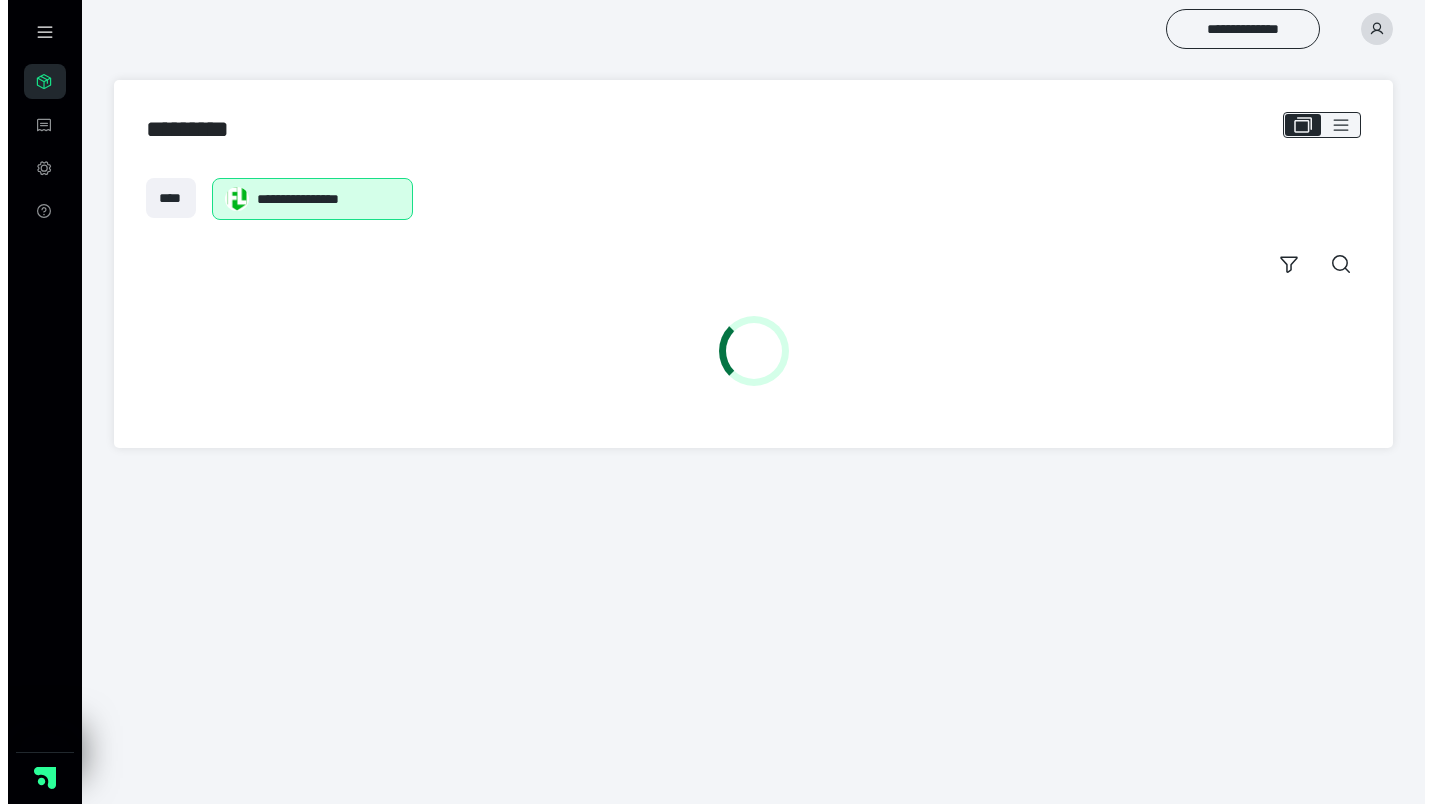 scroll, scrollTop: 0, scrollLeft: 0, axis: both 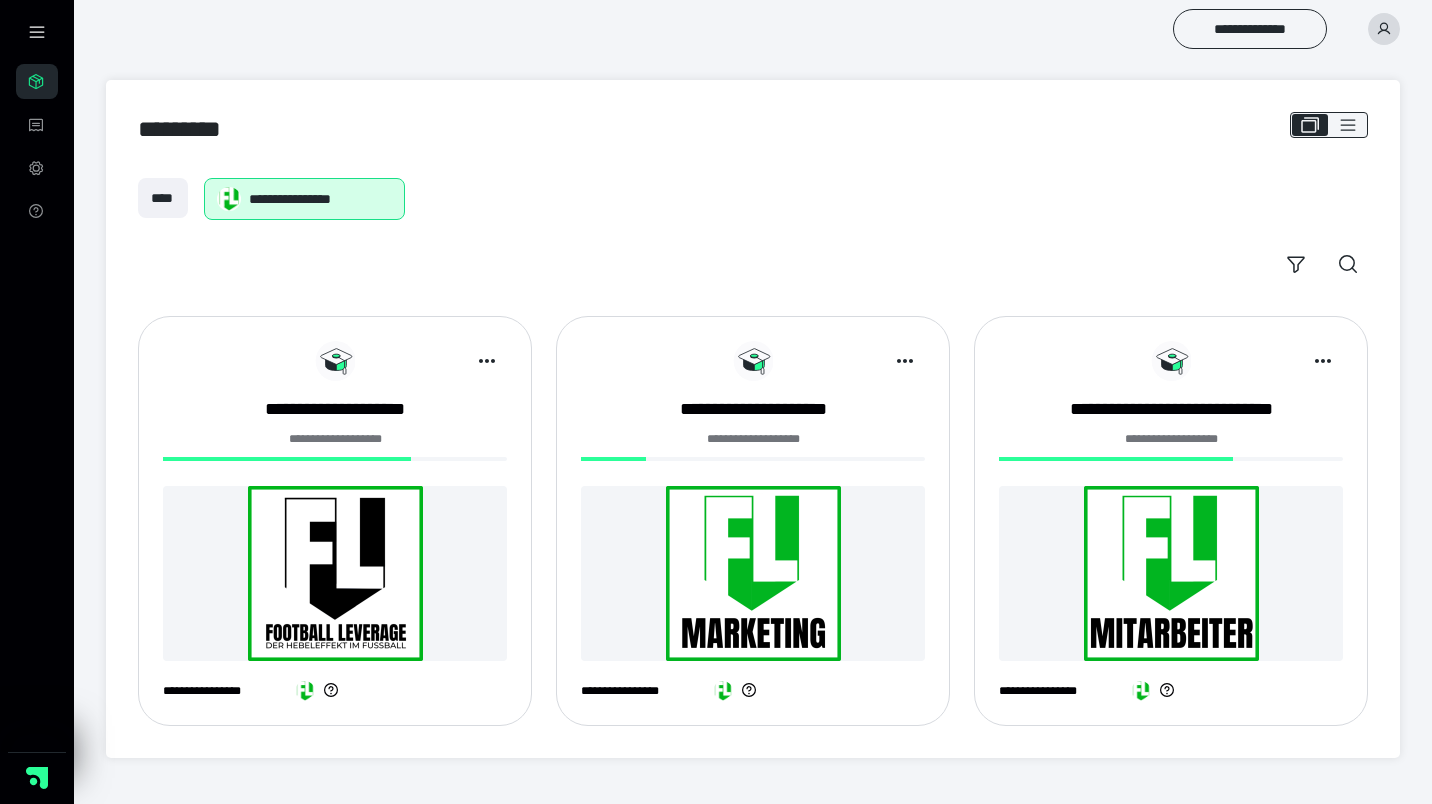 click on "**********" at bounding box center [1250, 29] 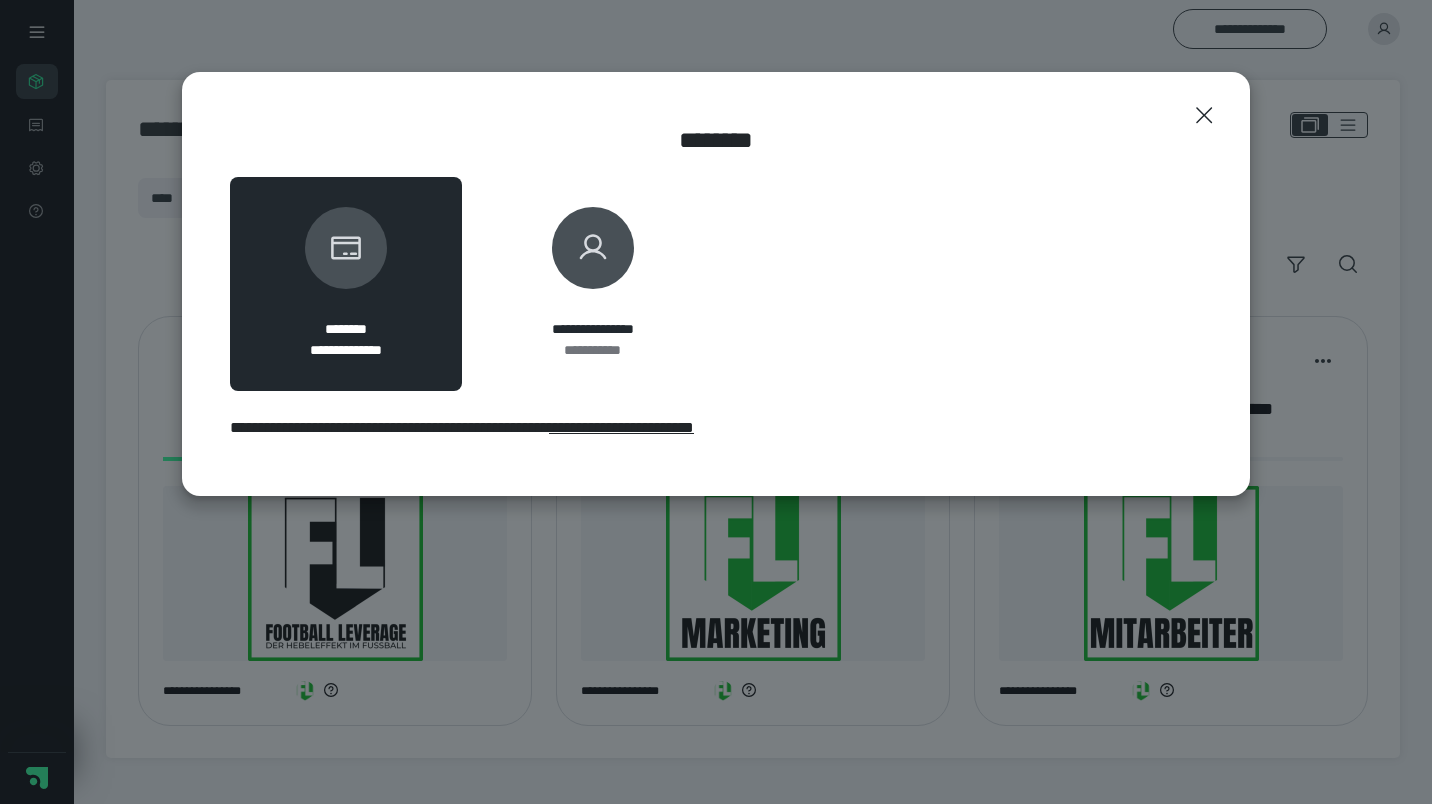 click on "**********" at bounding box center [593, 284] 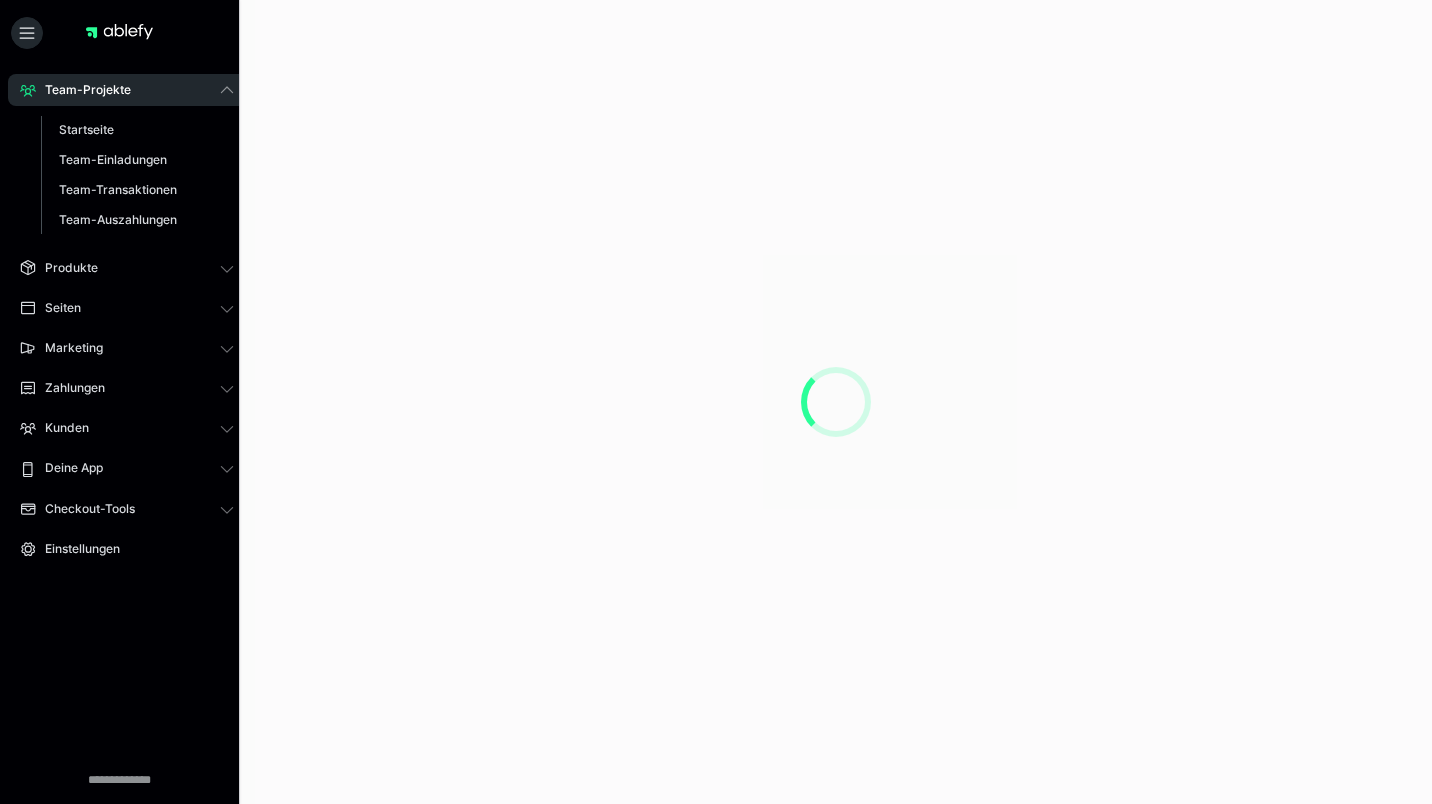 scroll, scrollTop: 0, scrollLeft: 0, axis: both 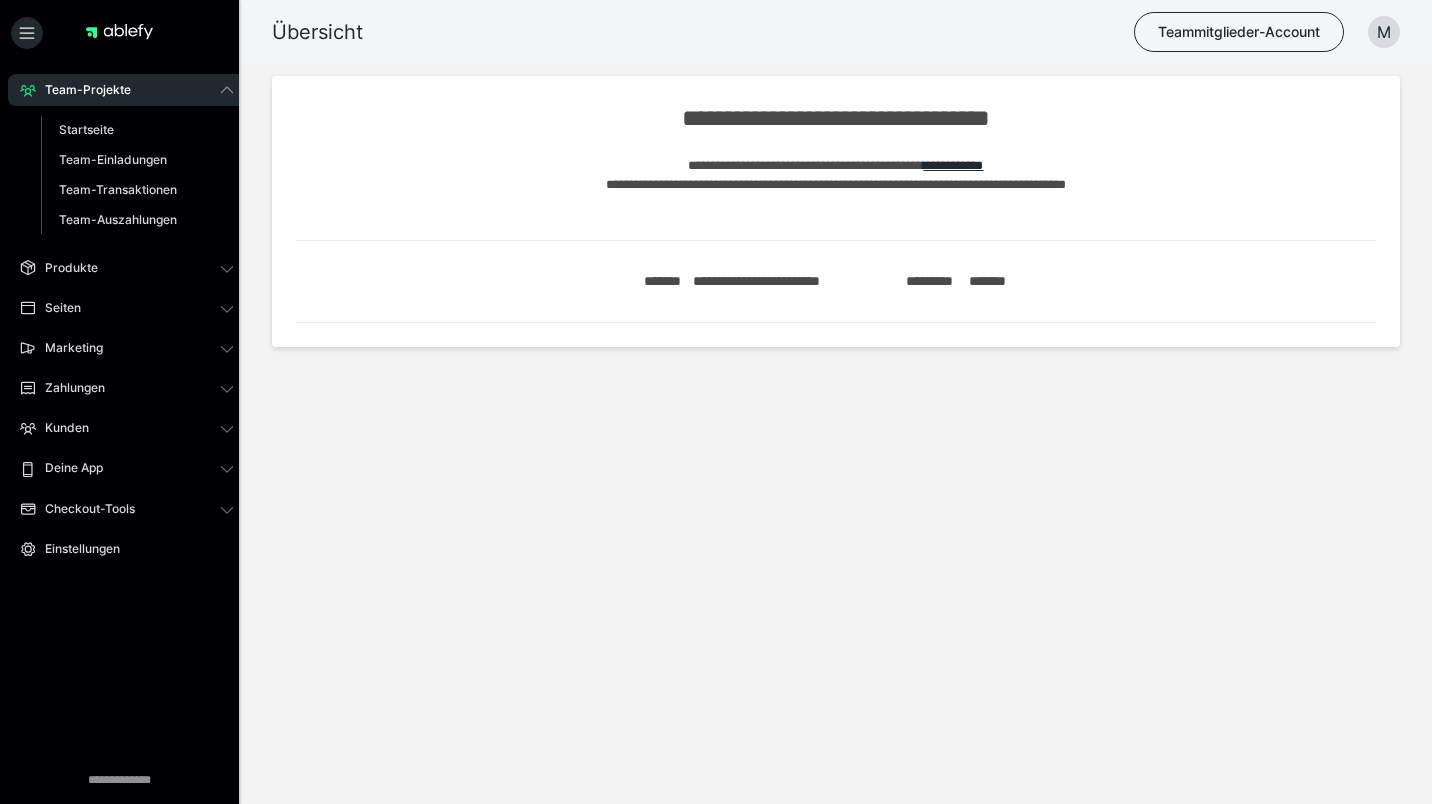 click on "Produkte" at bounding box center [127, 268] 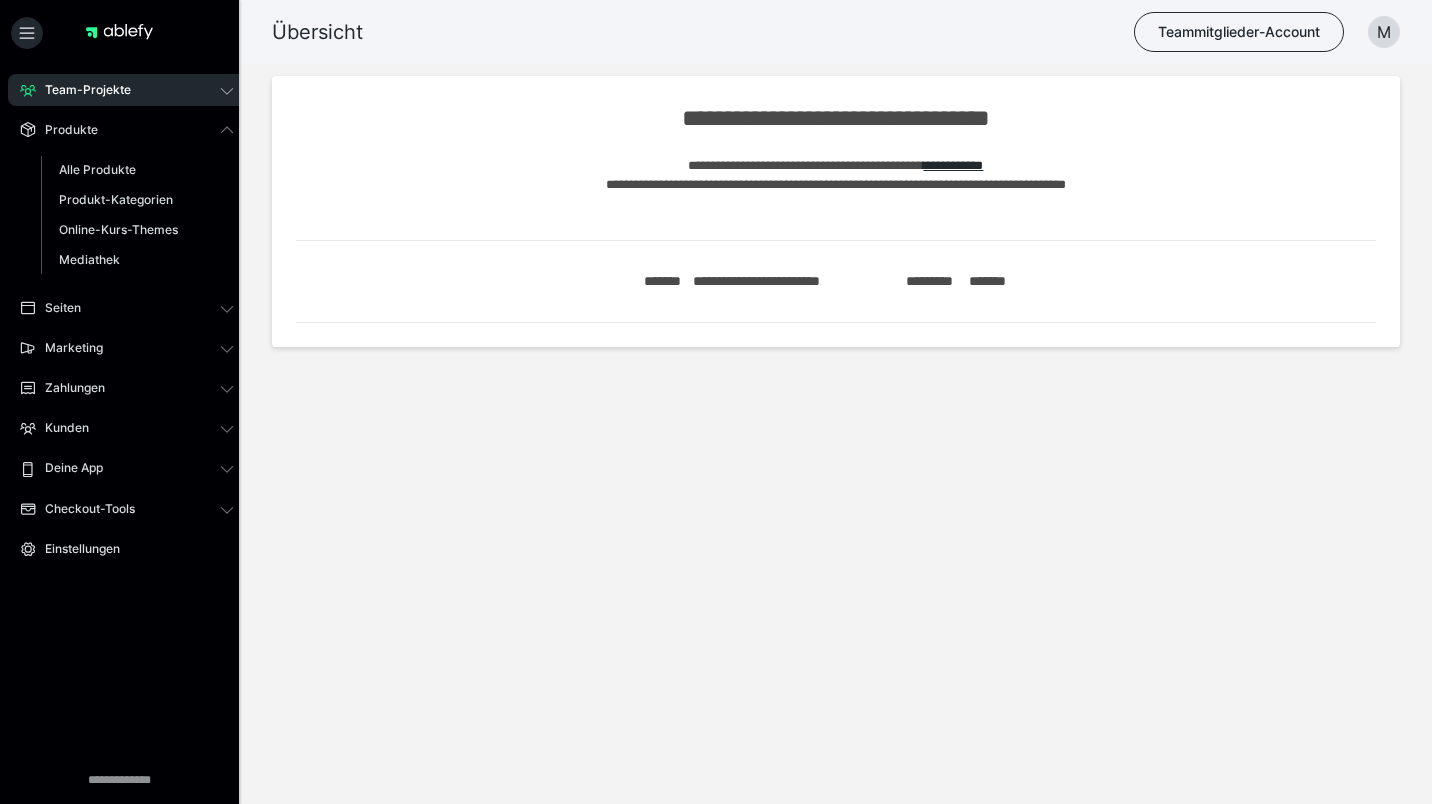 click on "Alle Produkte" at bounding box center [97, 169] 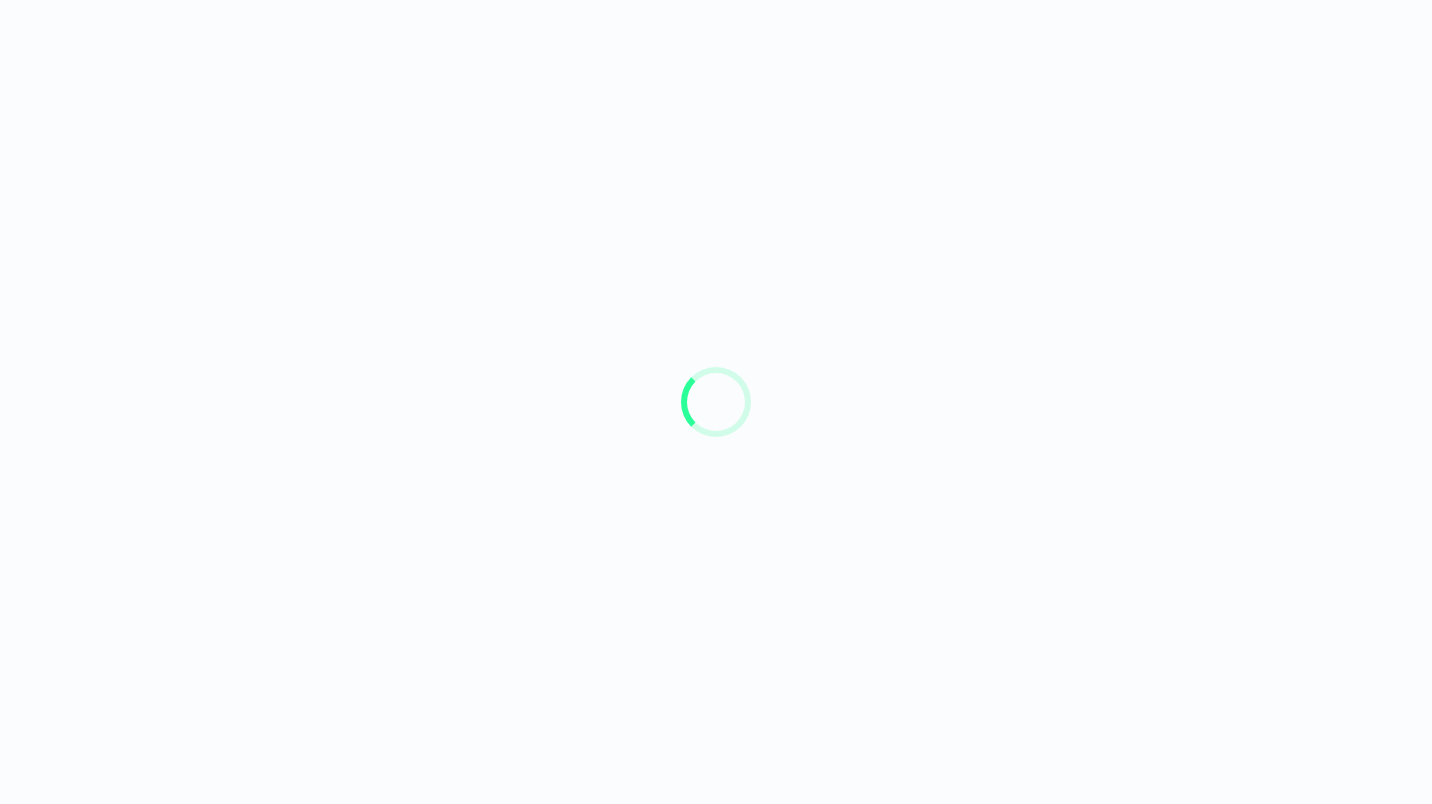 scroll, scrollTop: 0, scrollLeft: 0, axis: both 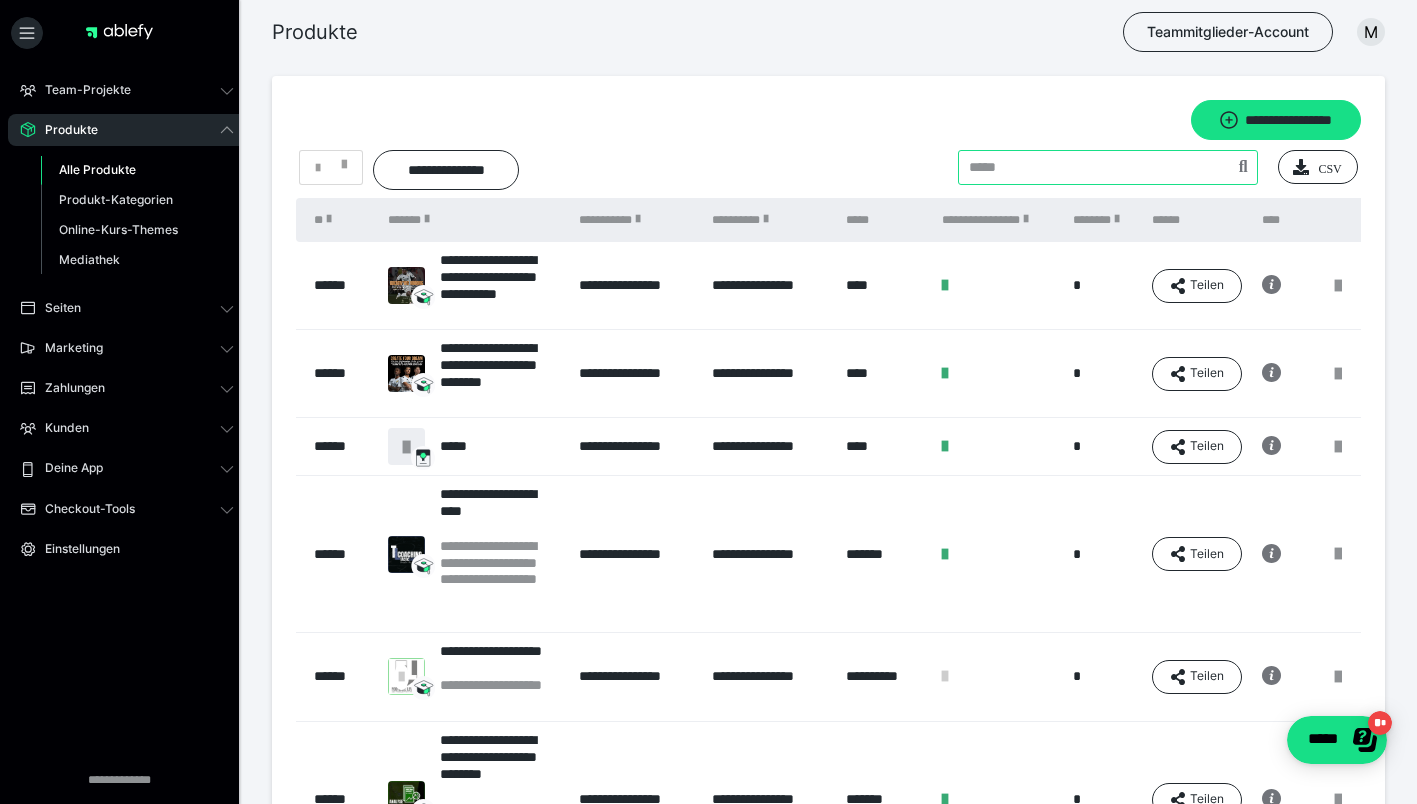 click at bounding box center (1108, 167) 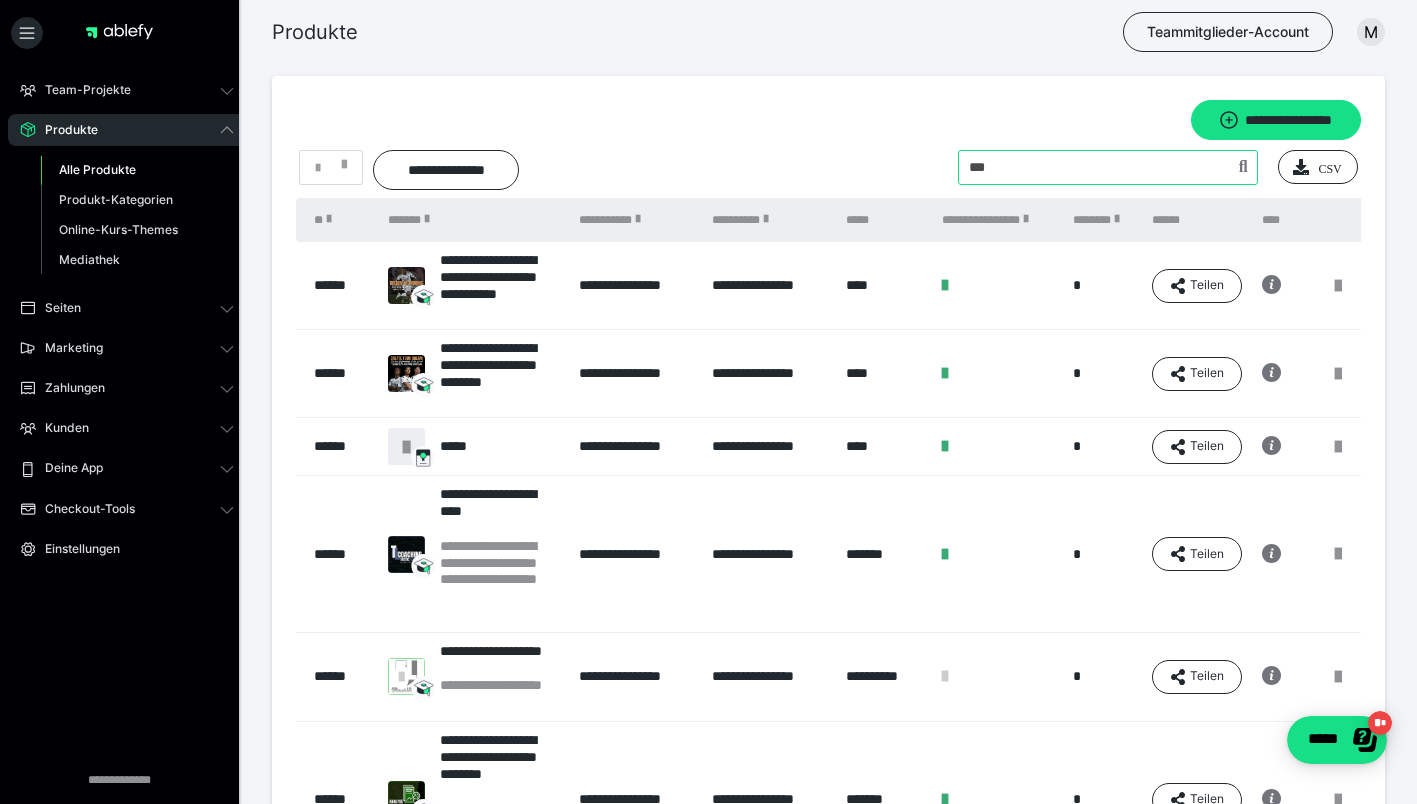 type on "***" 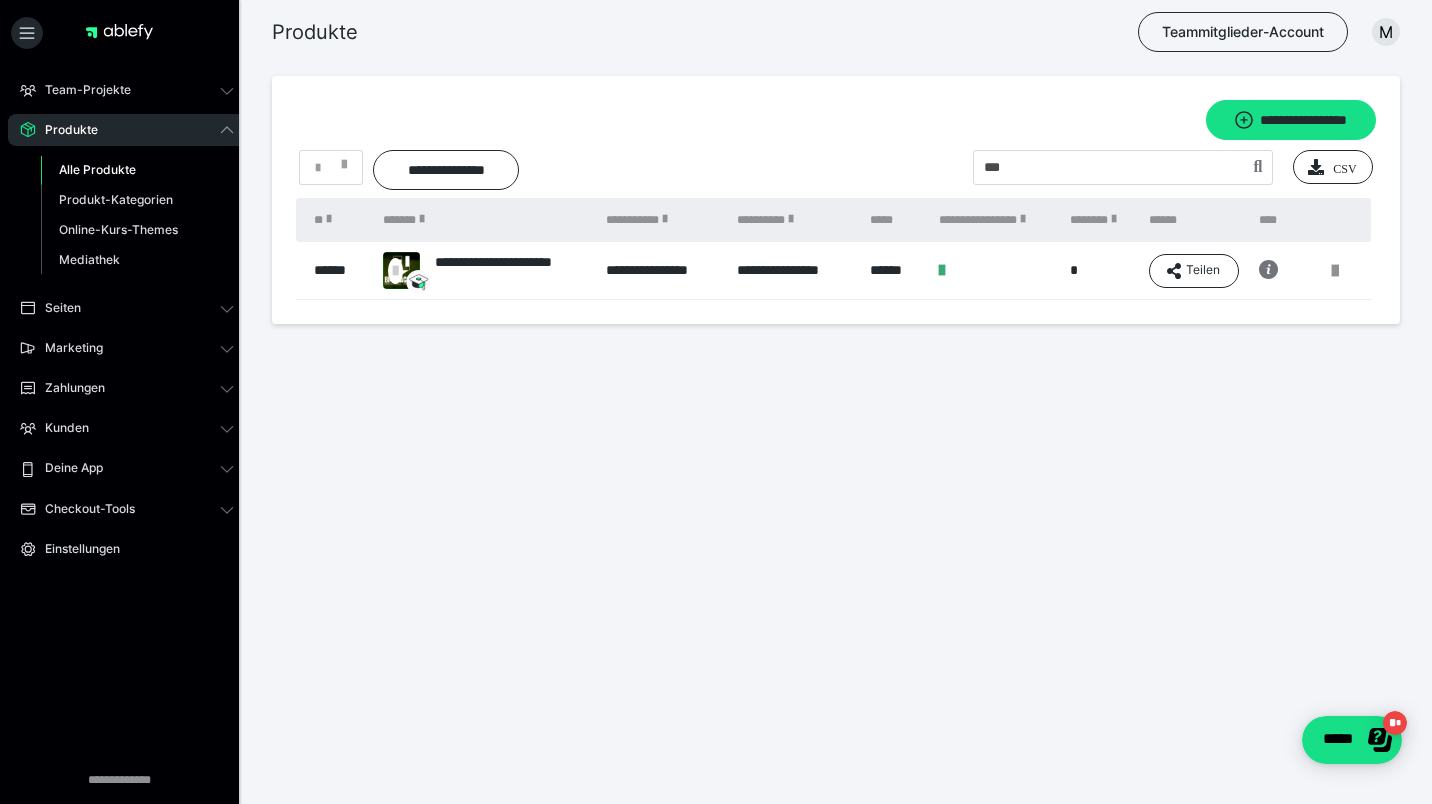 click on "**********" at bounding box center (510, 271) 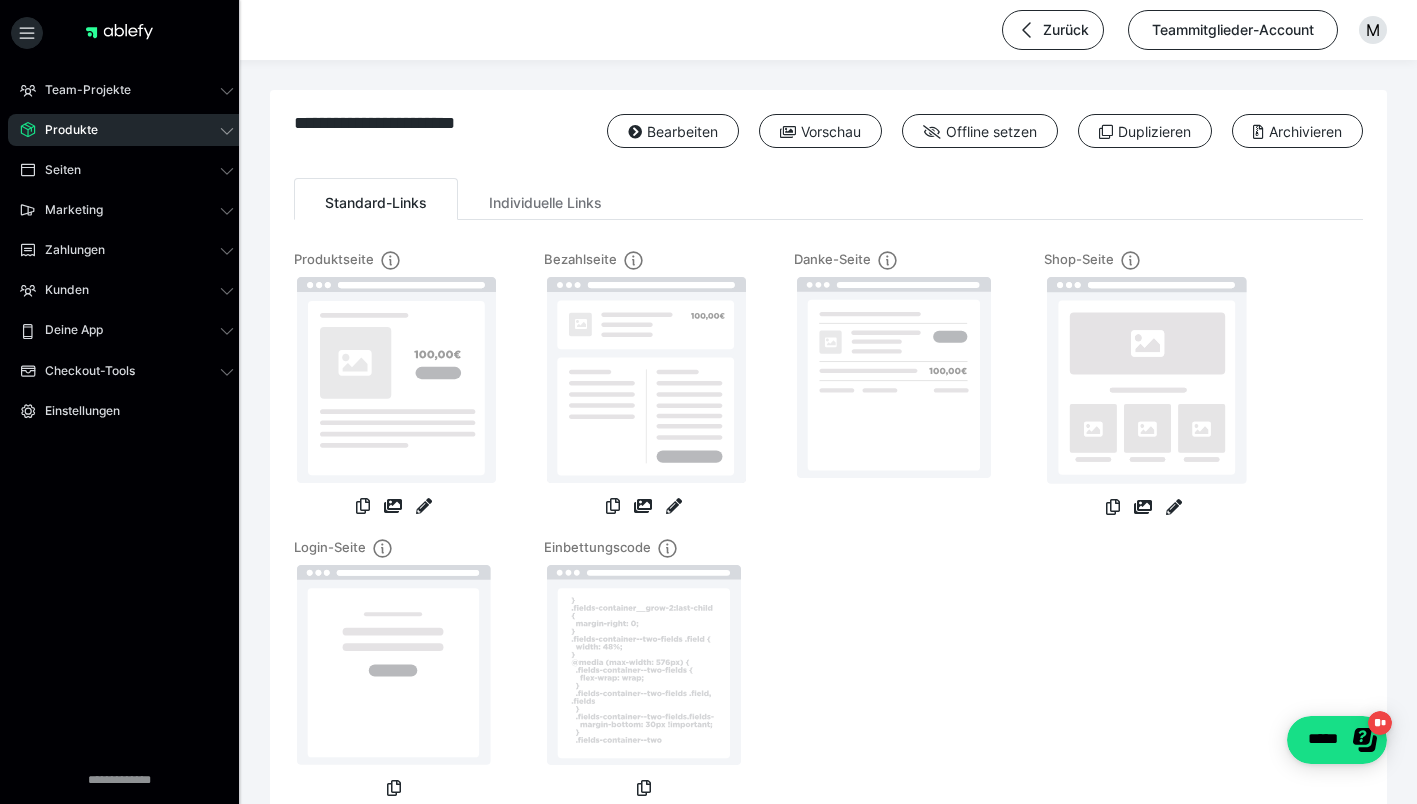 click on "Bearbeiten" at bounding box center [673, 131] 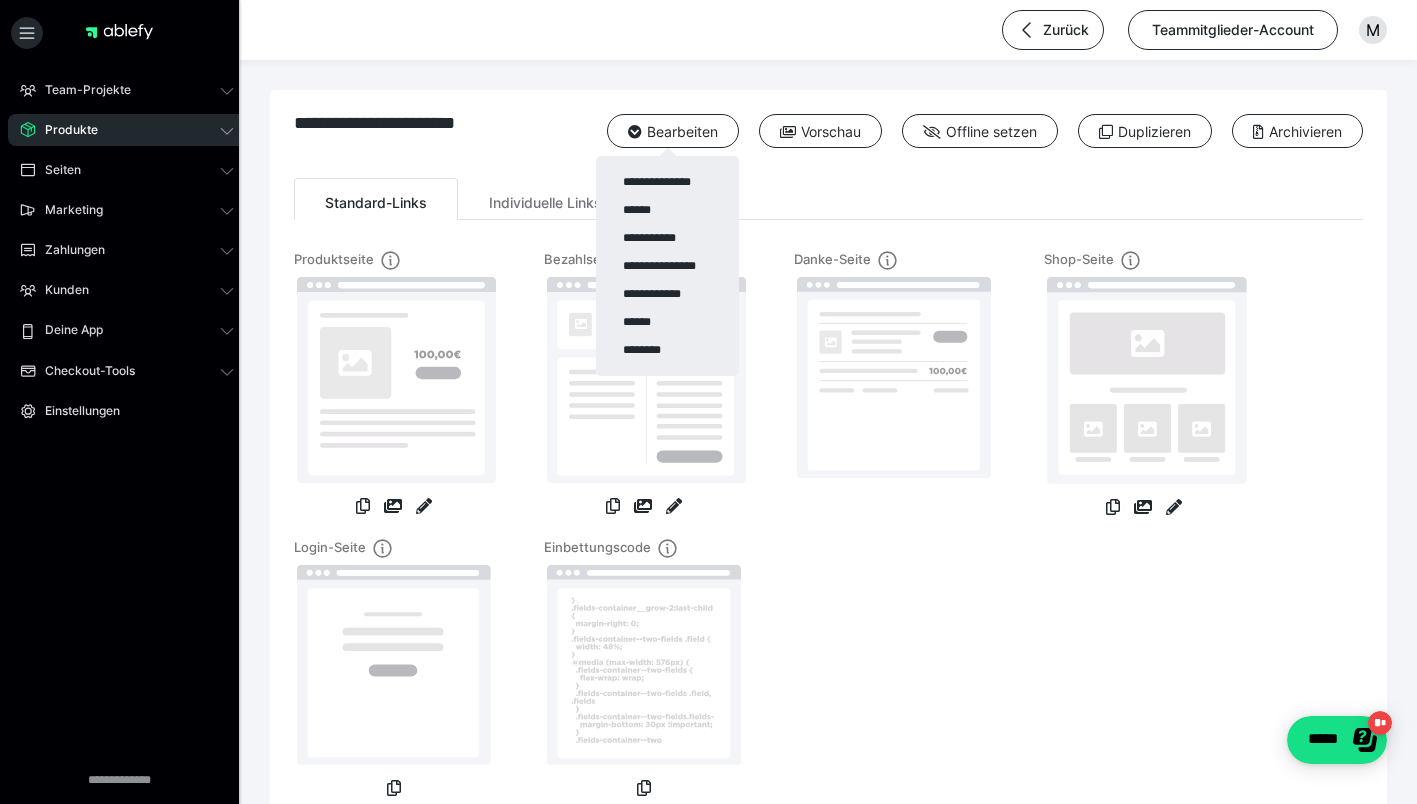 click on "******" at bounding box center (667, 210) 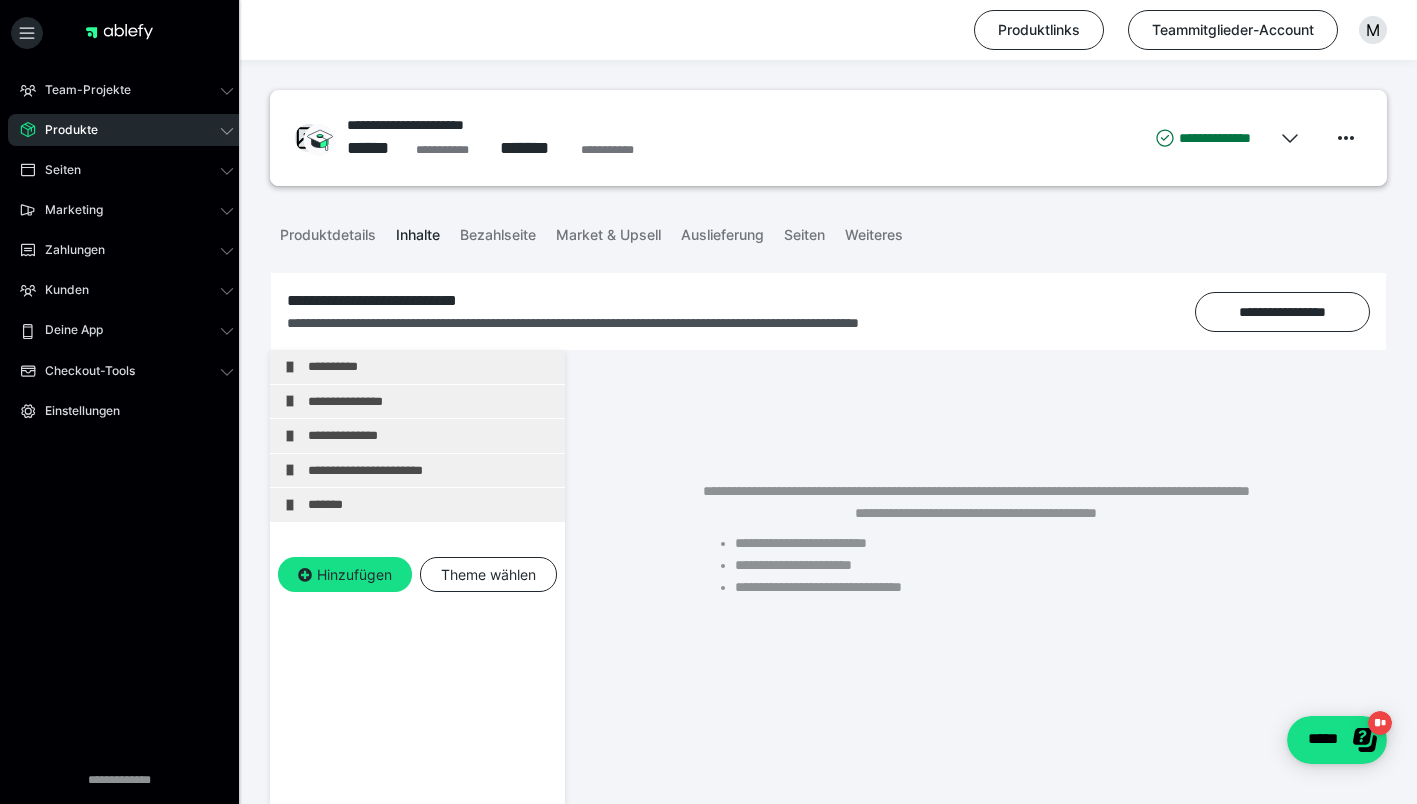 click at bounding box center [290, 470] 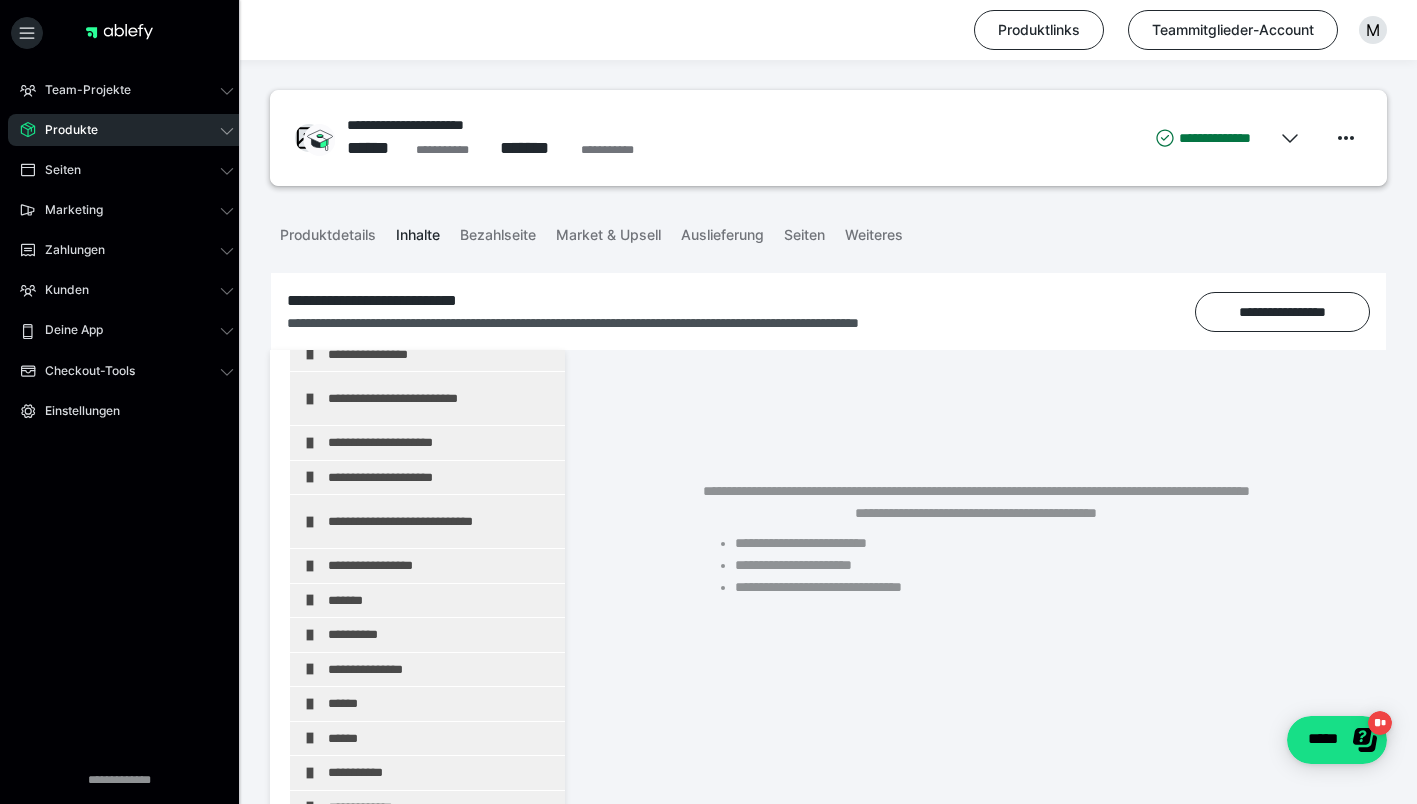 scroll, scrollTop: 260, scrollLeft: 0, axis: vertical 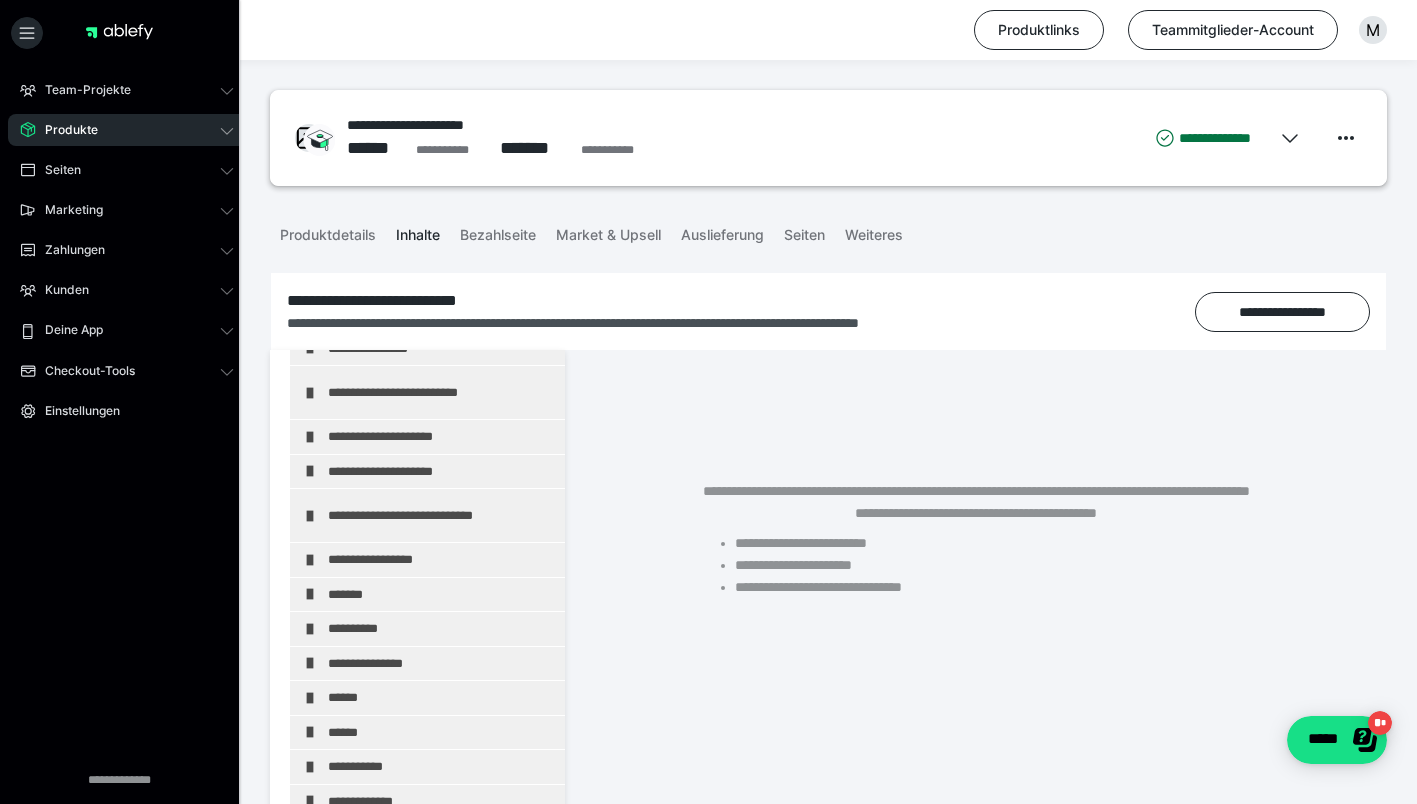 click at bounding box center [310, 629] 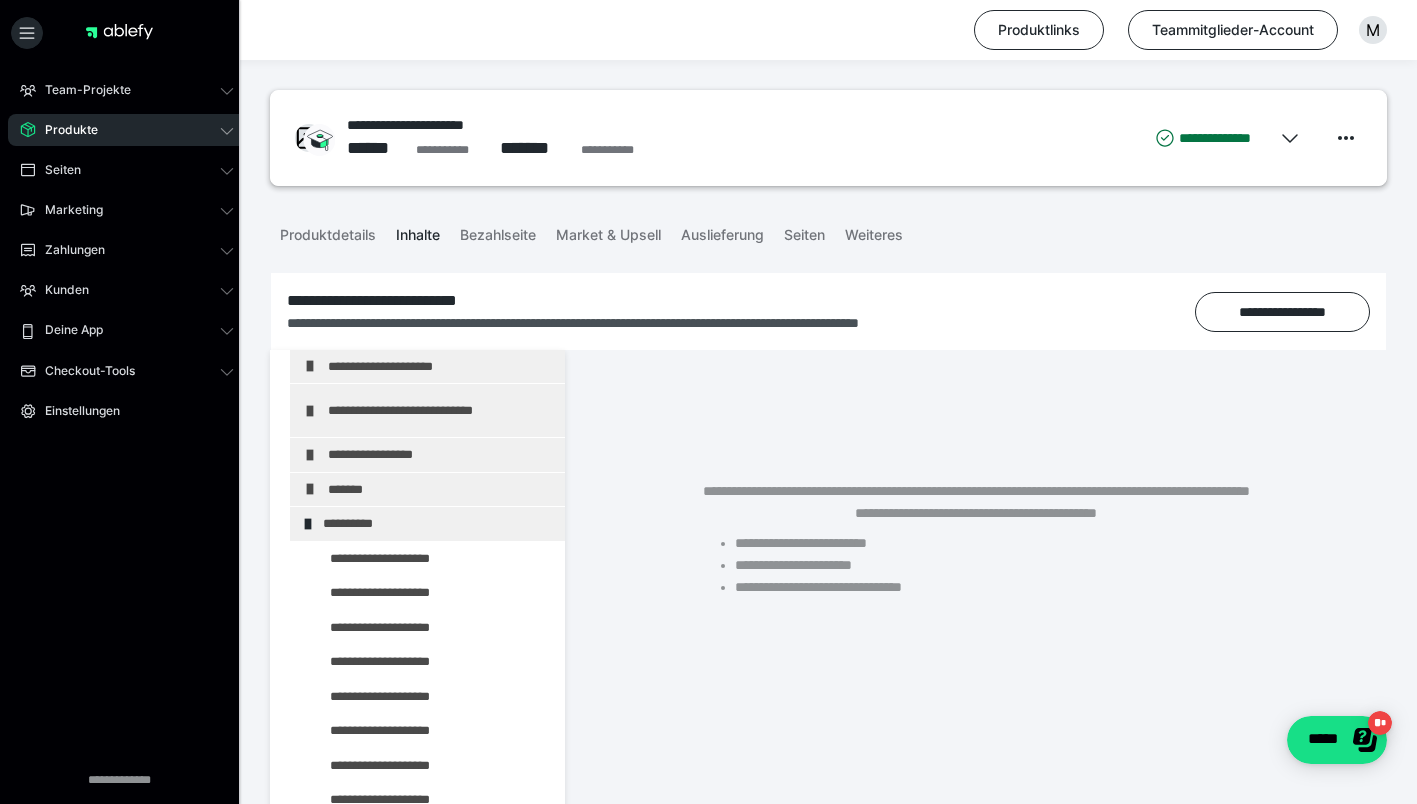 scroll, scrollTop: 366, scrollLeft: 0, axis: vertical 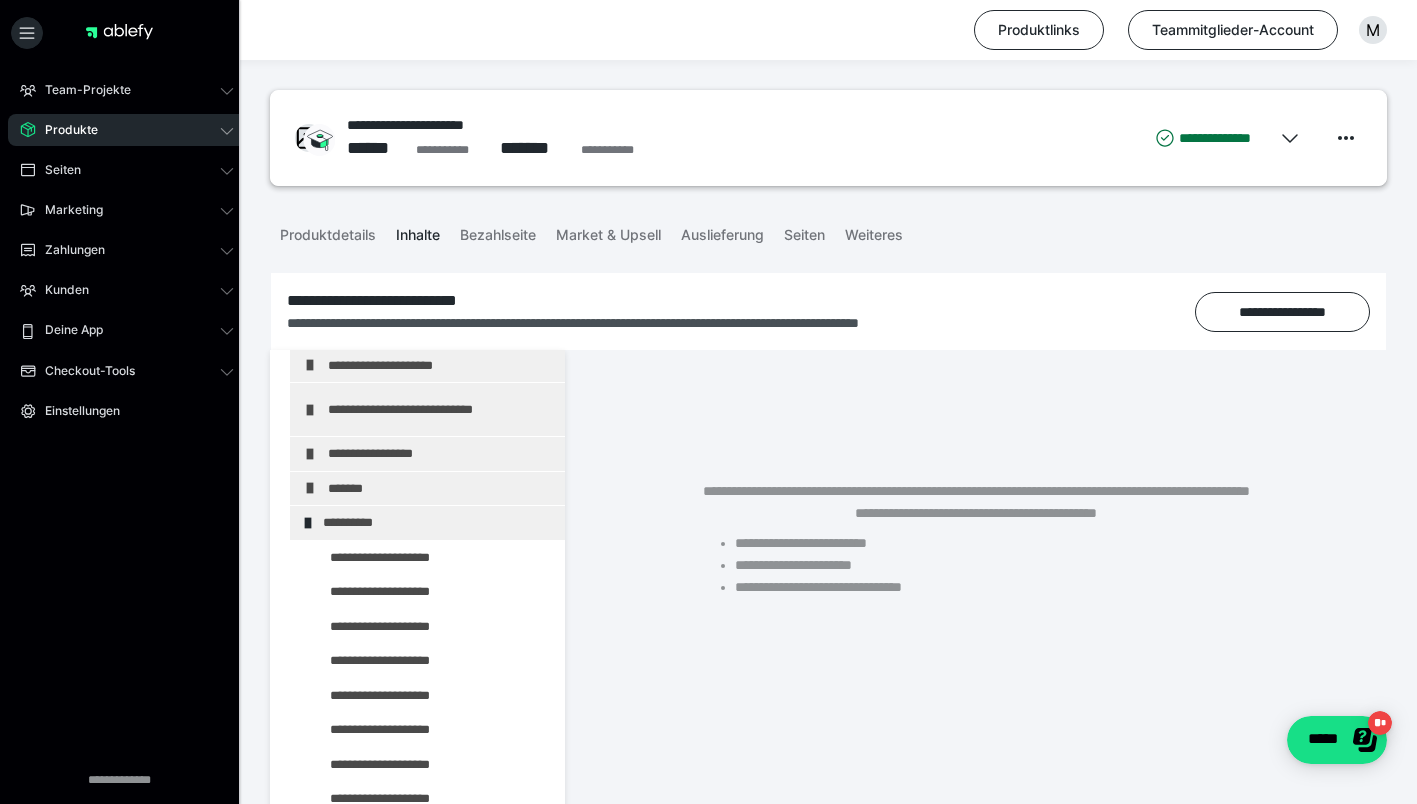 click at bounding box center [0, 0] 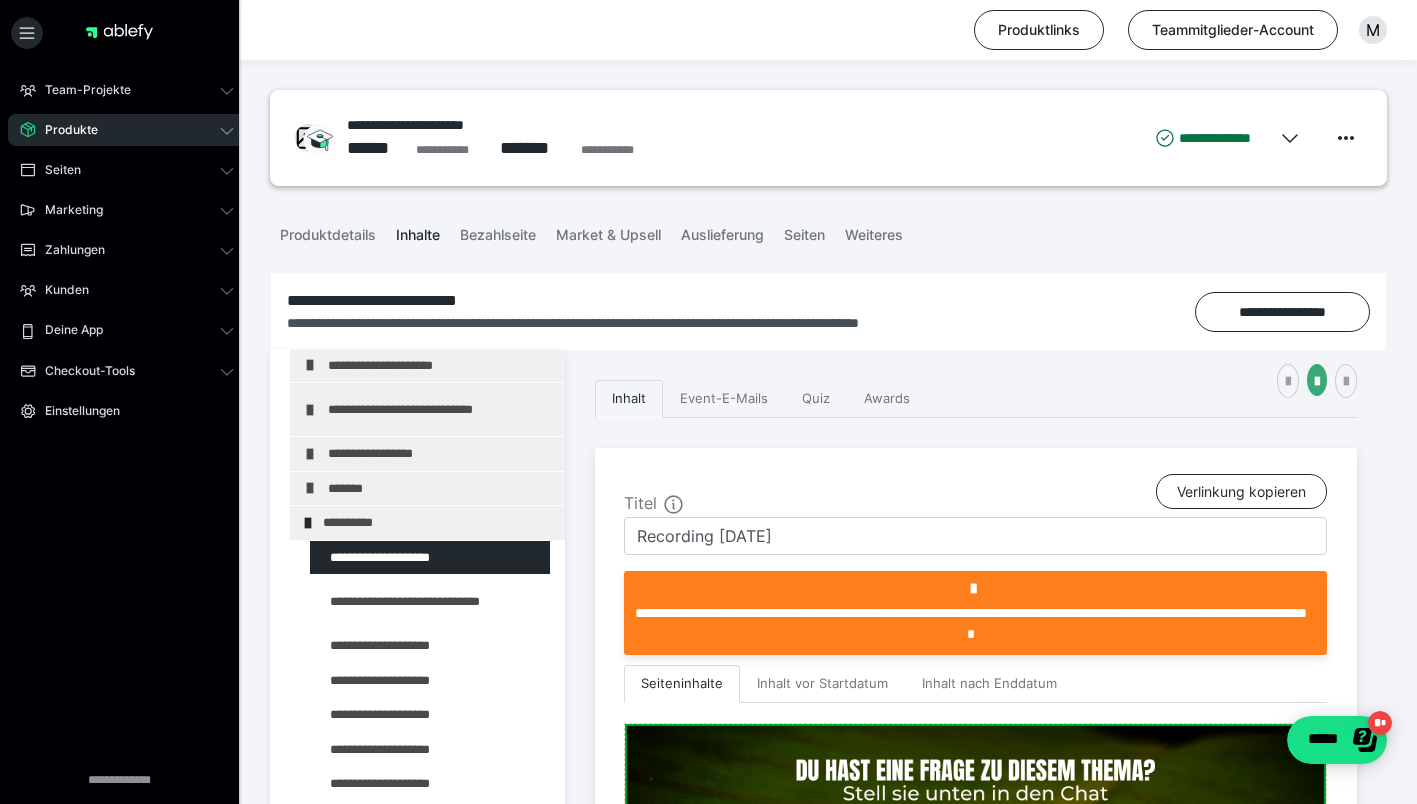 click at bounding box center [385, 601] 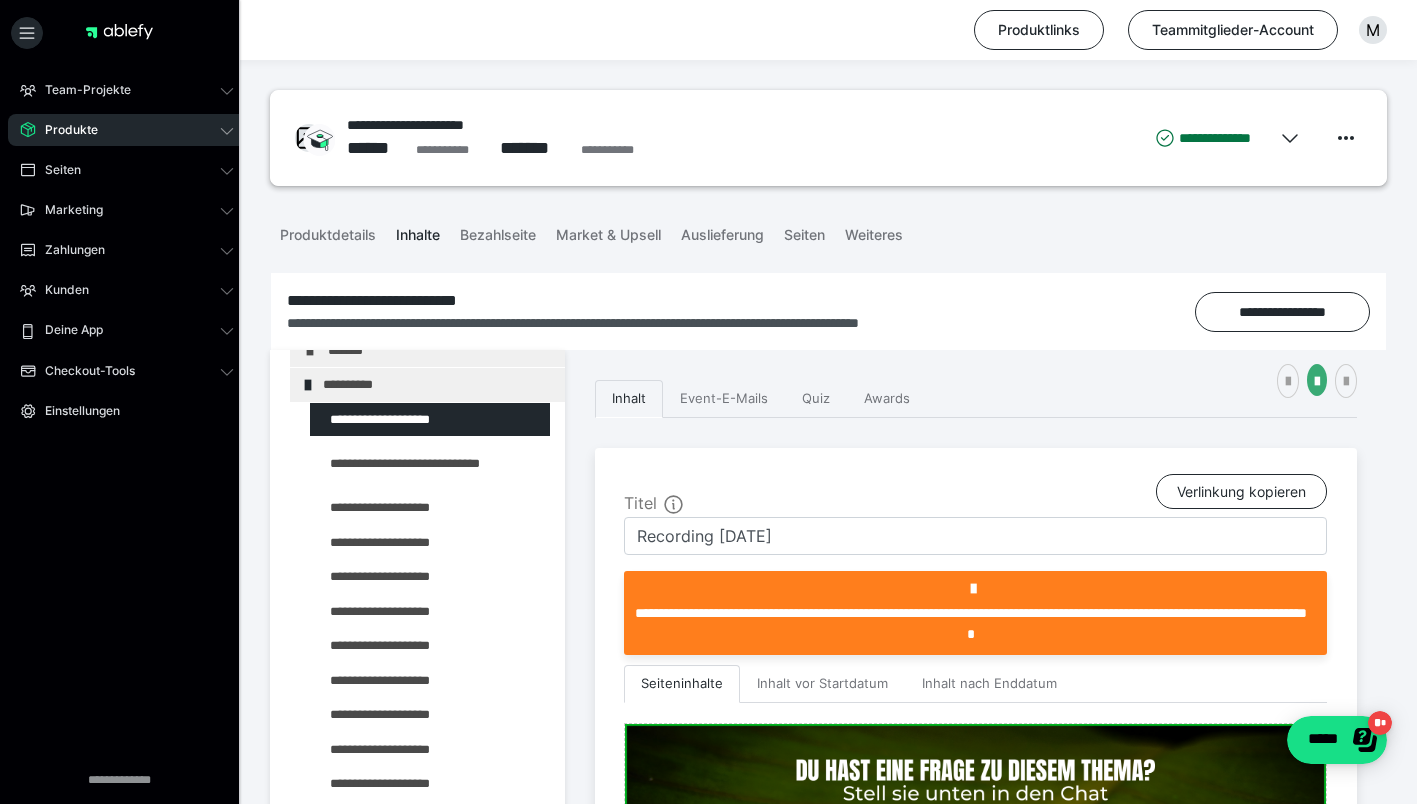 scroll, scrollTop: 503, scrollLeft: 0, axis: vertical 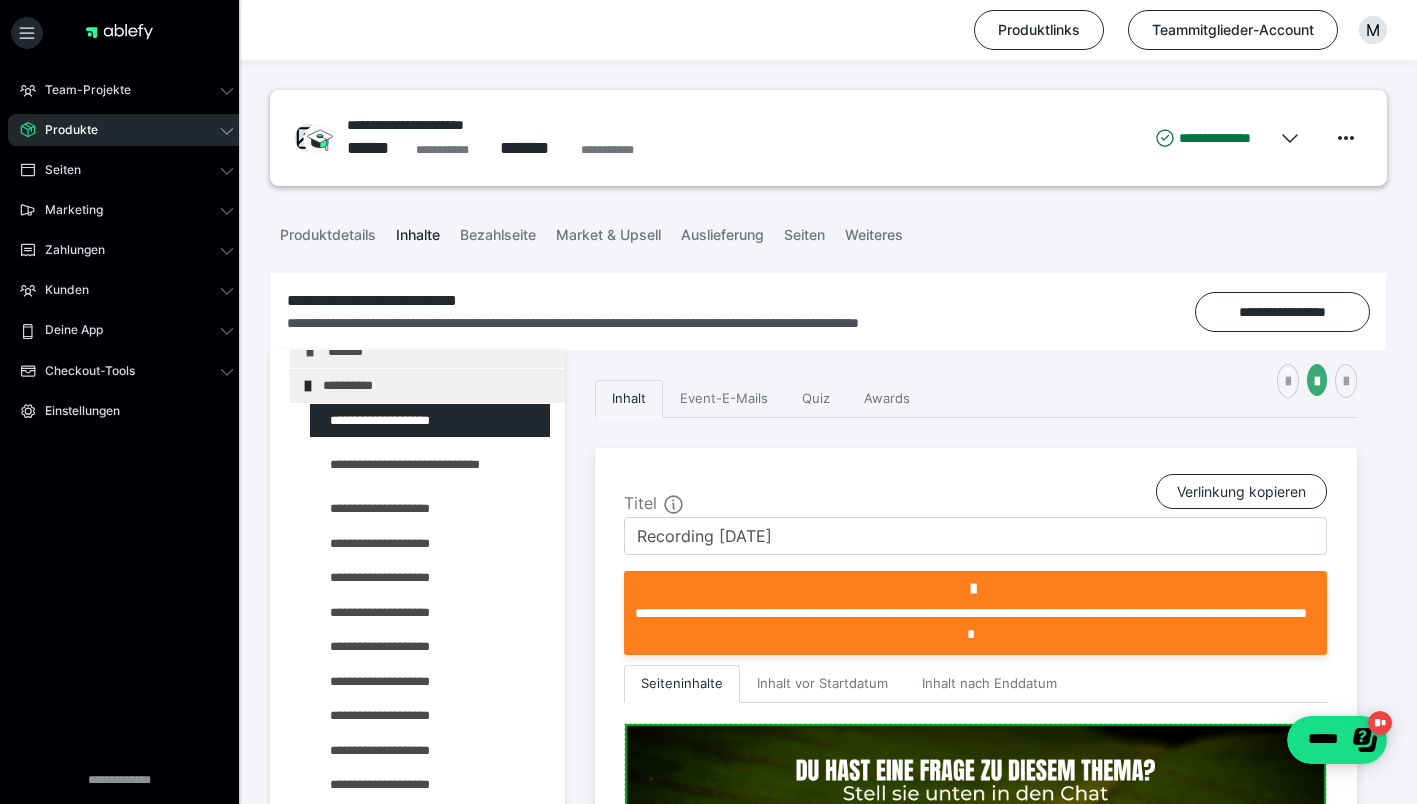click at bounding box center [385, 464] 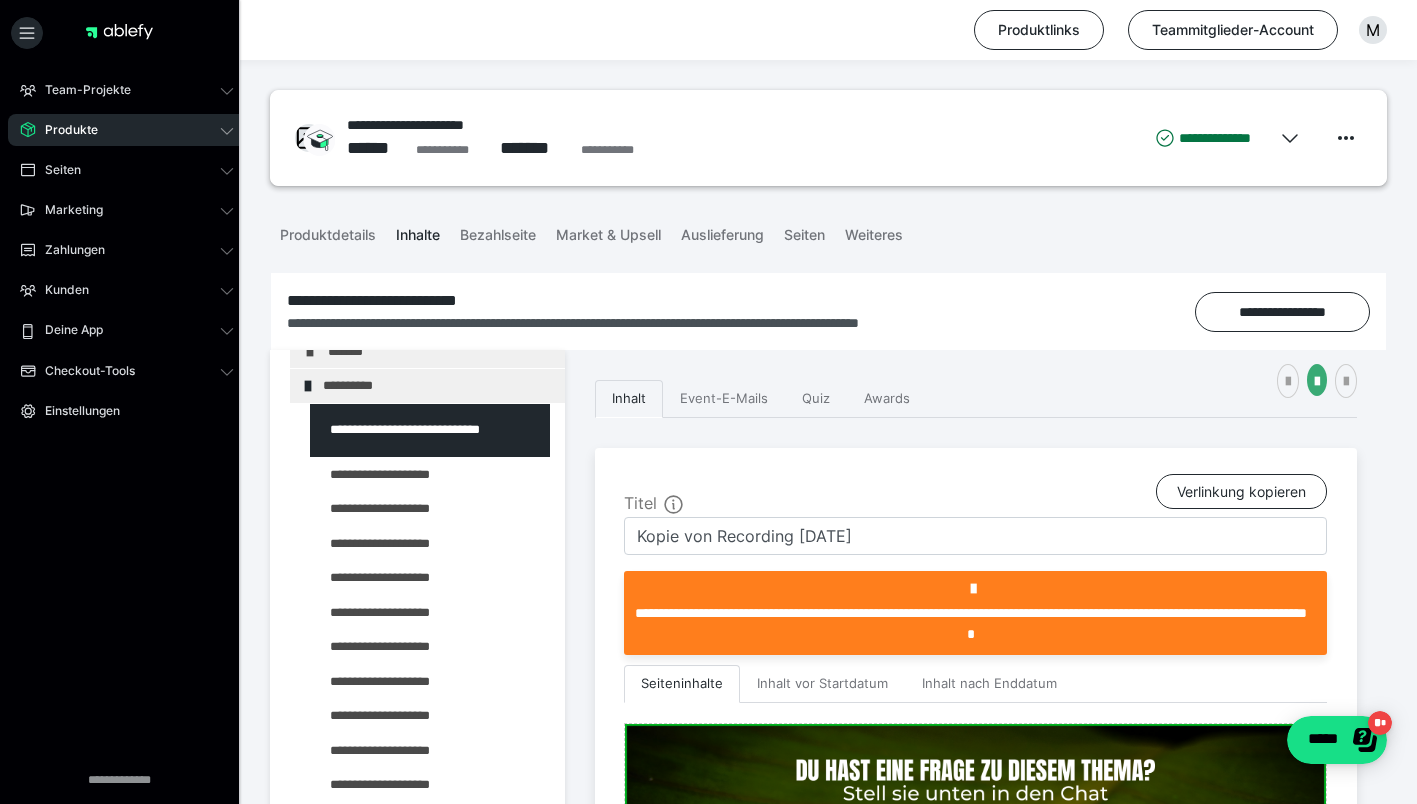 scroll, scrollTop: 354, scrollLeft: 0, axis: vertical 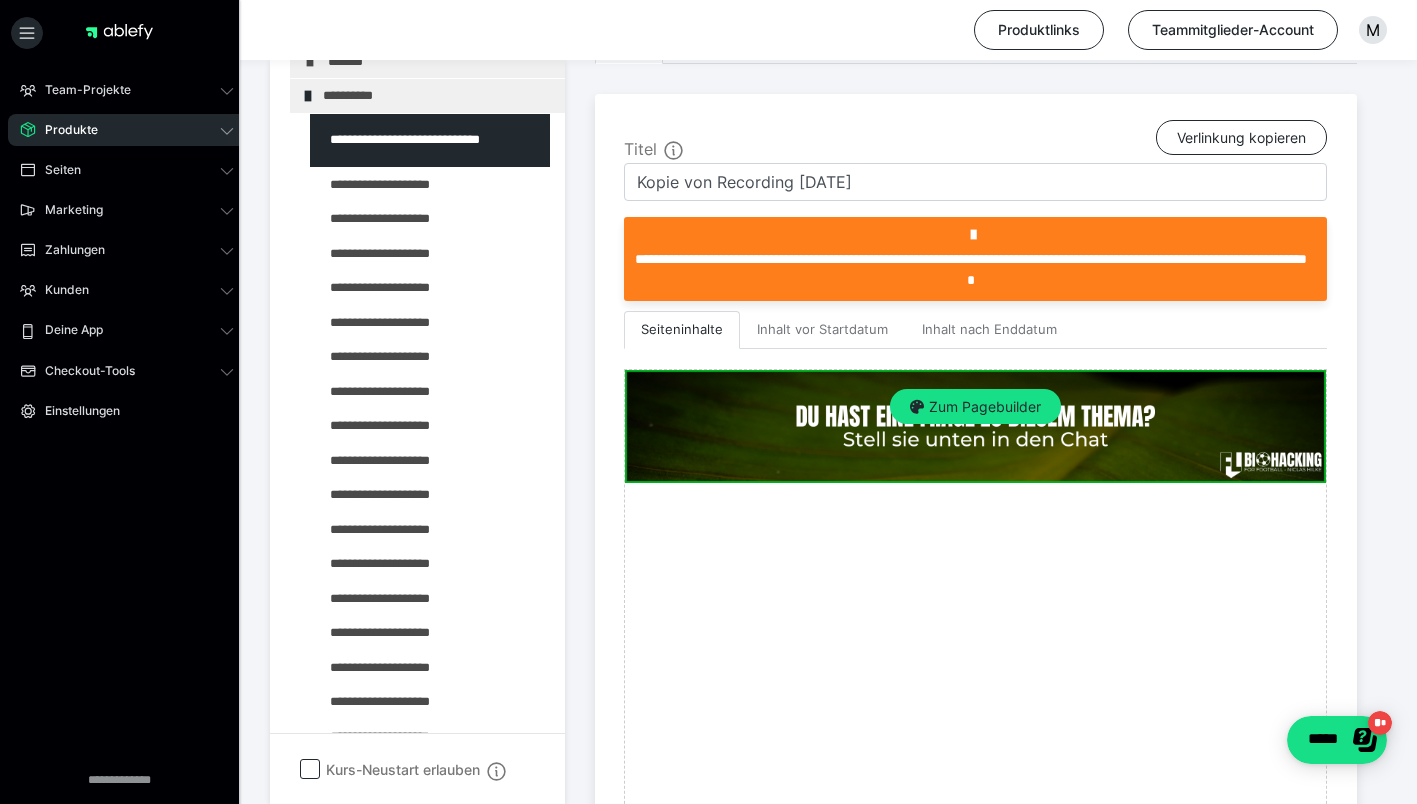 click on "Zum Pagebuilder" at bounding box center [975, 407] 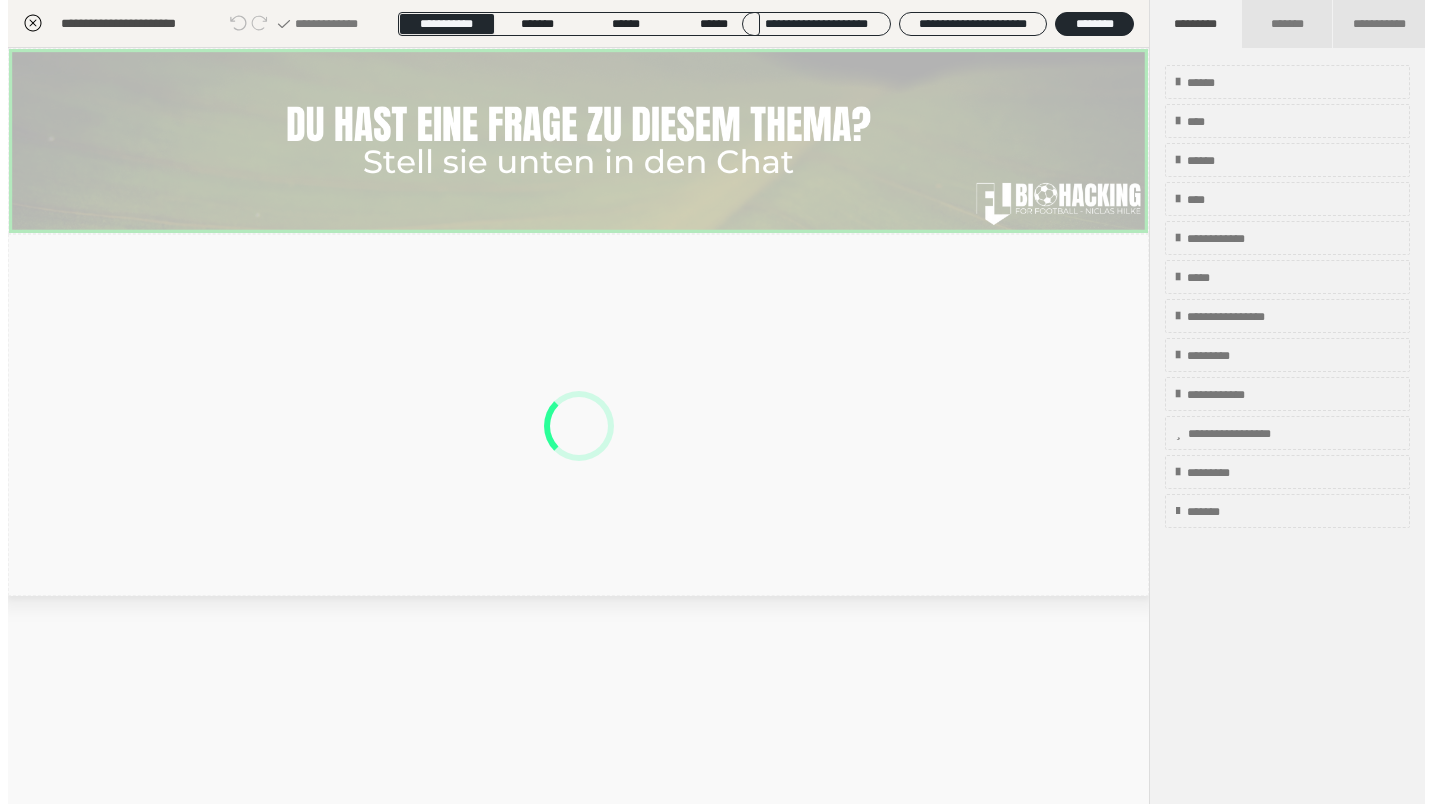 scroll, scrollTop: 290, scrollLeft: 0, axis: vertical 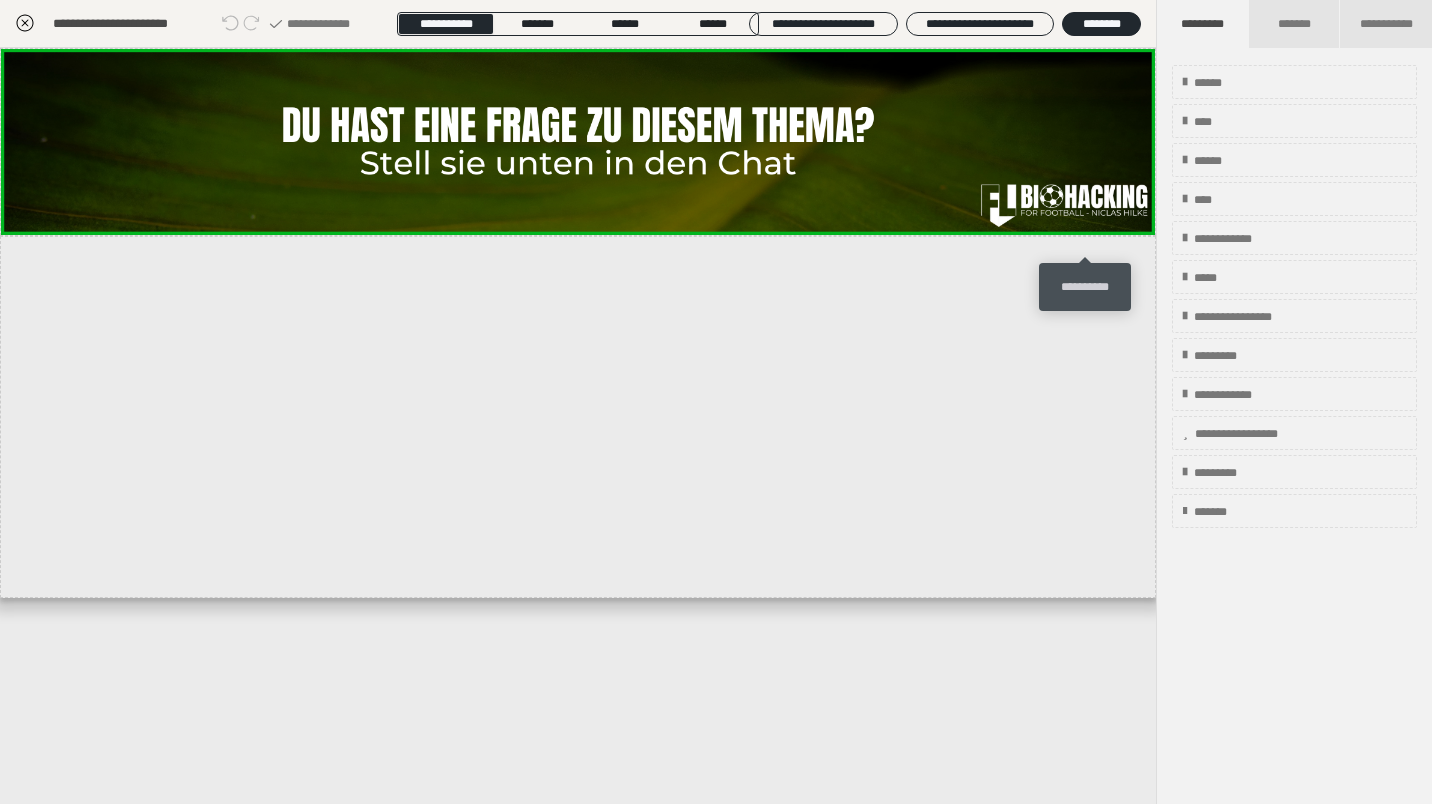 click at bounding box center [1089, 249] 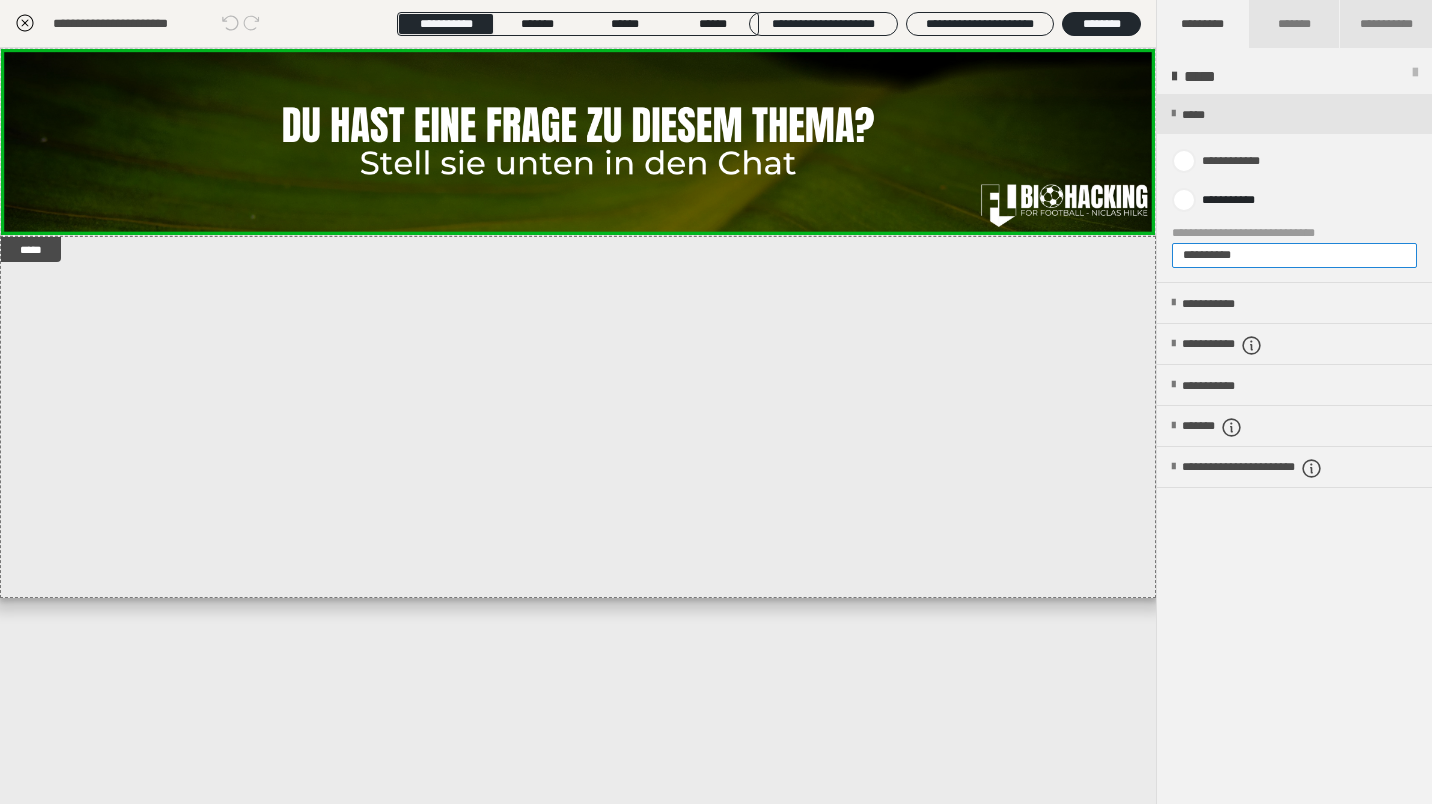 click on "**********" at bounding box center [1294, 255] 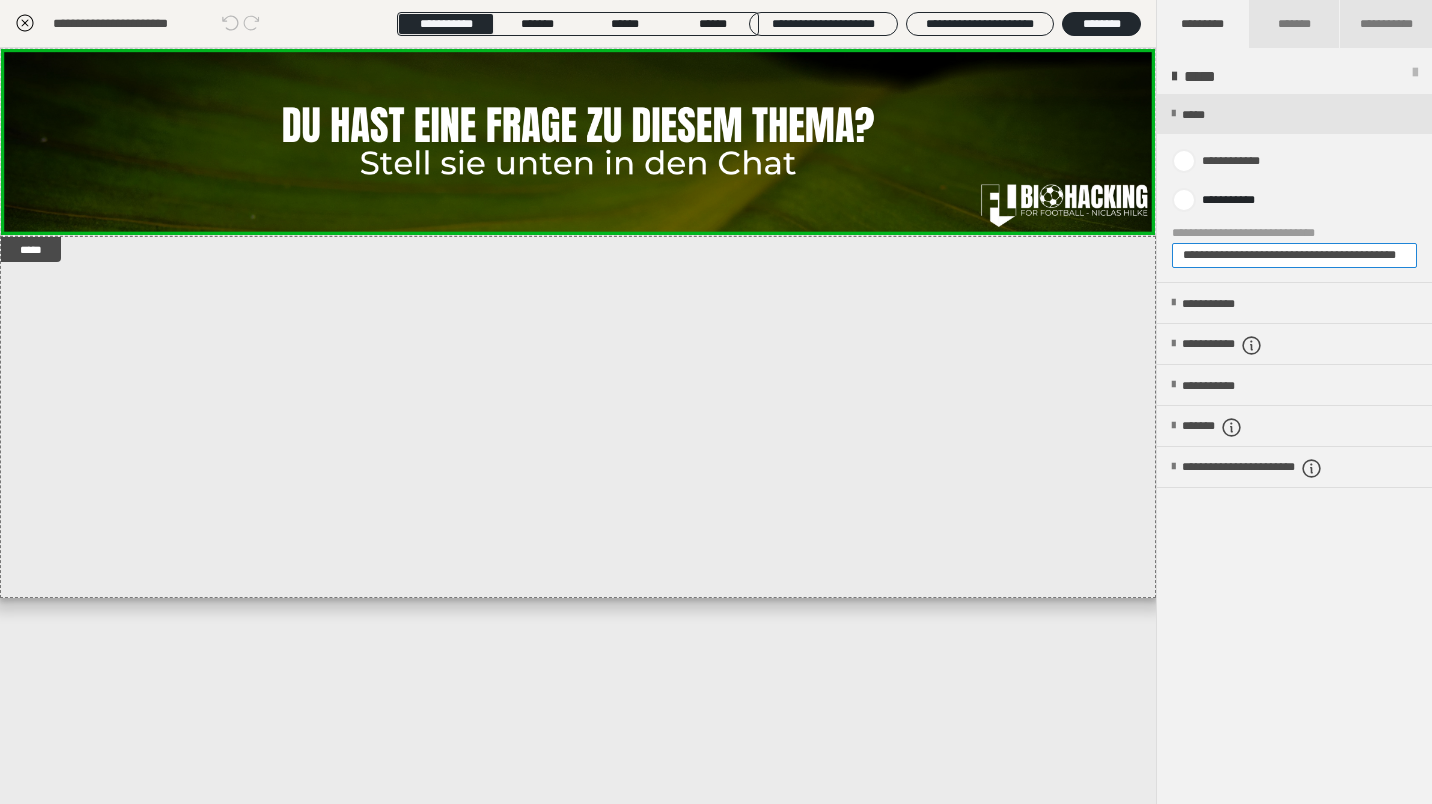 scroll, scrollTop: 0, scrollLeft: 53, axis: horizontal 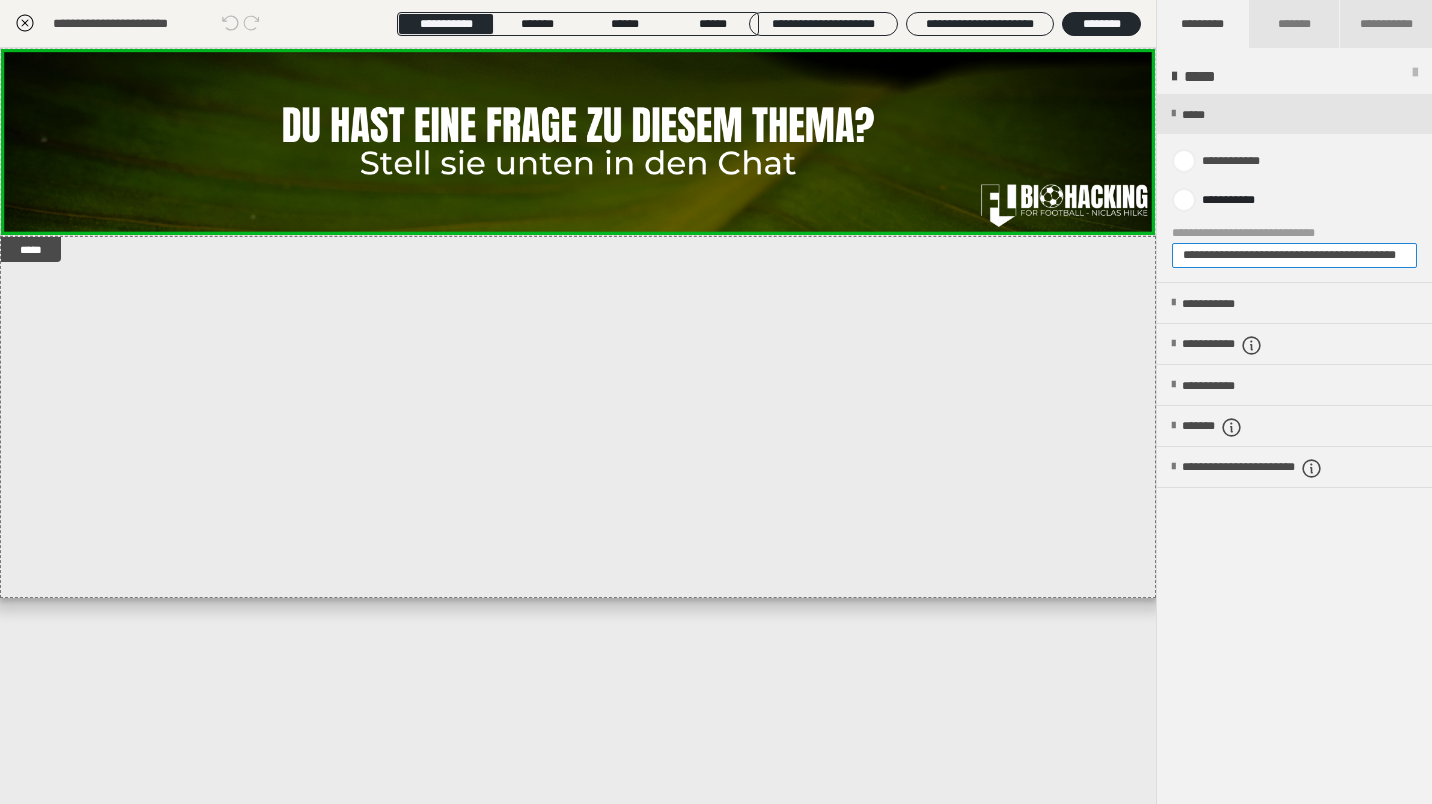 drag, startPoint x: 1301, startPoint y: 254, endPoint x: 1435, endPoint y: 248, distance: 134.13426 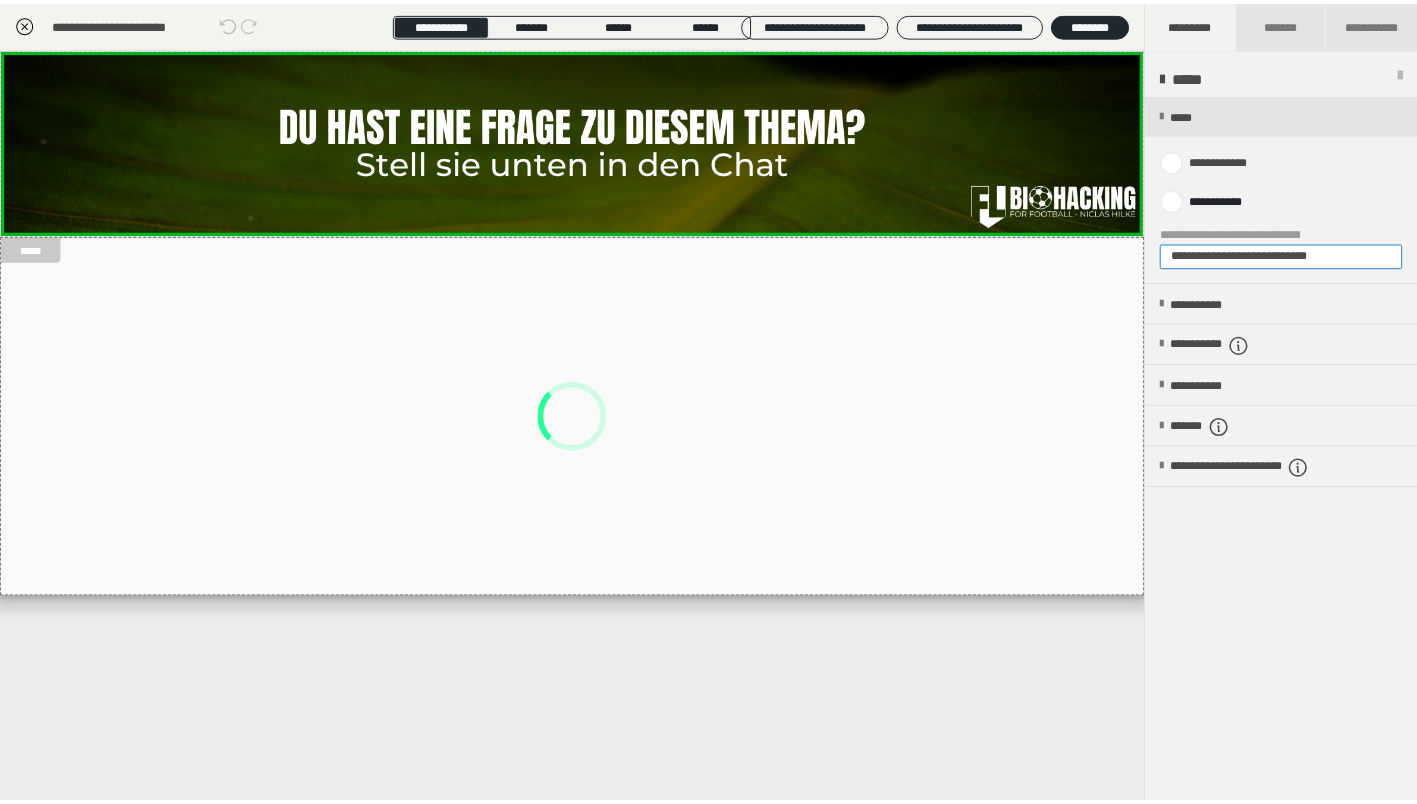 scroll, scrollTop: 0, scrollLeft: 0, axis: both 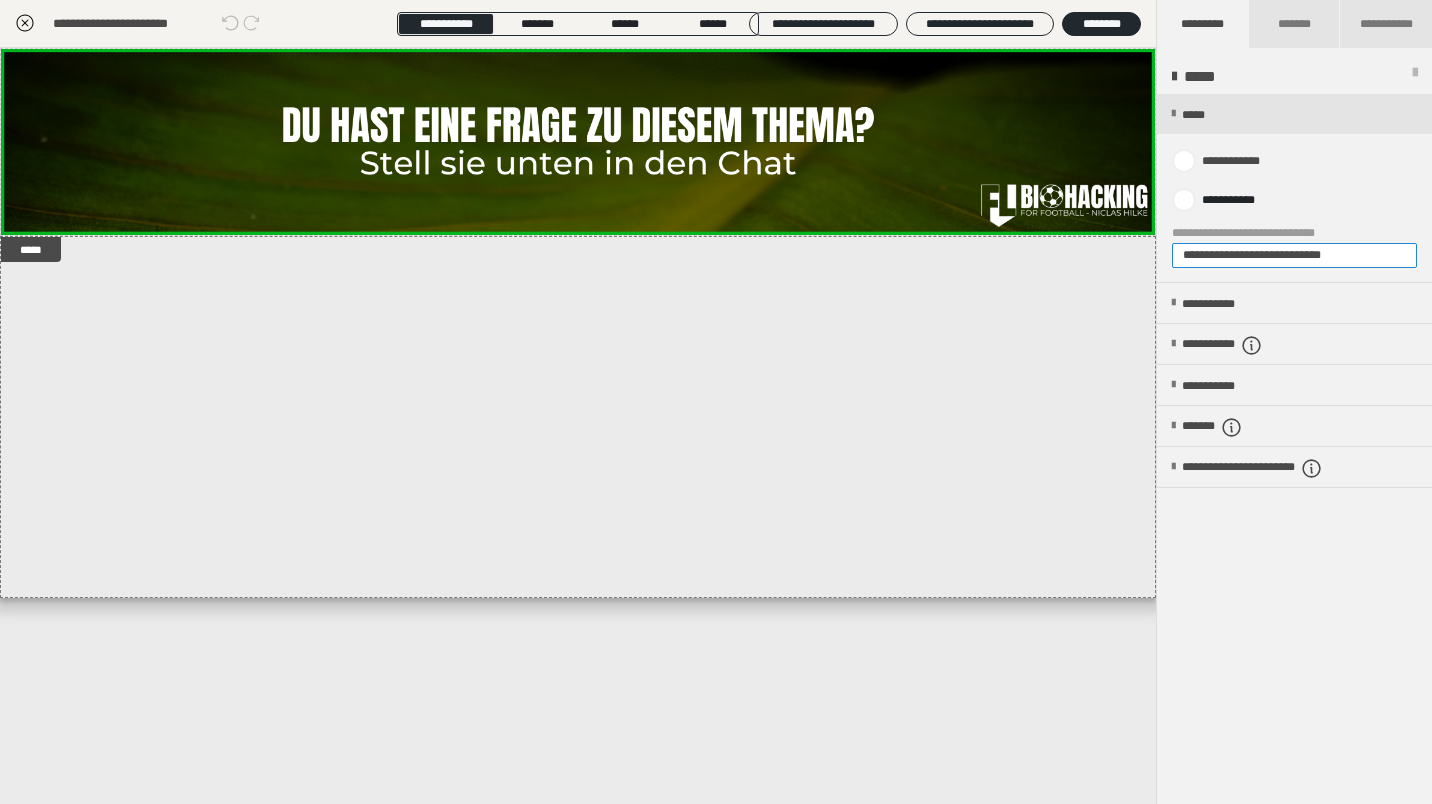 drag, startPoint x: 1297, startPoint y: 256, endPoint x: 1090, endPoint y: 234, distance: 208.1658 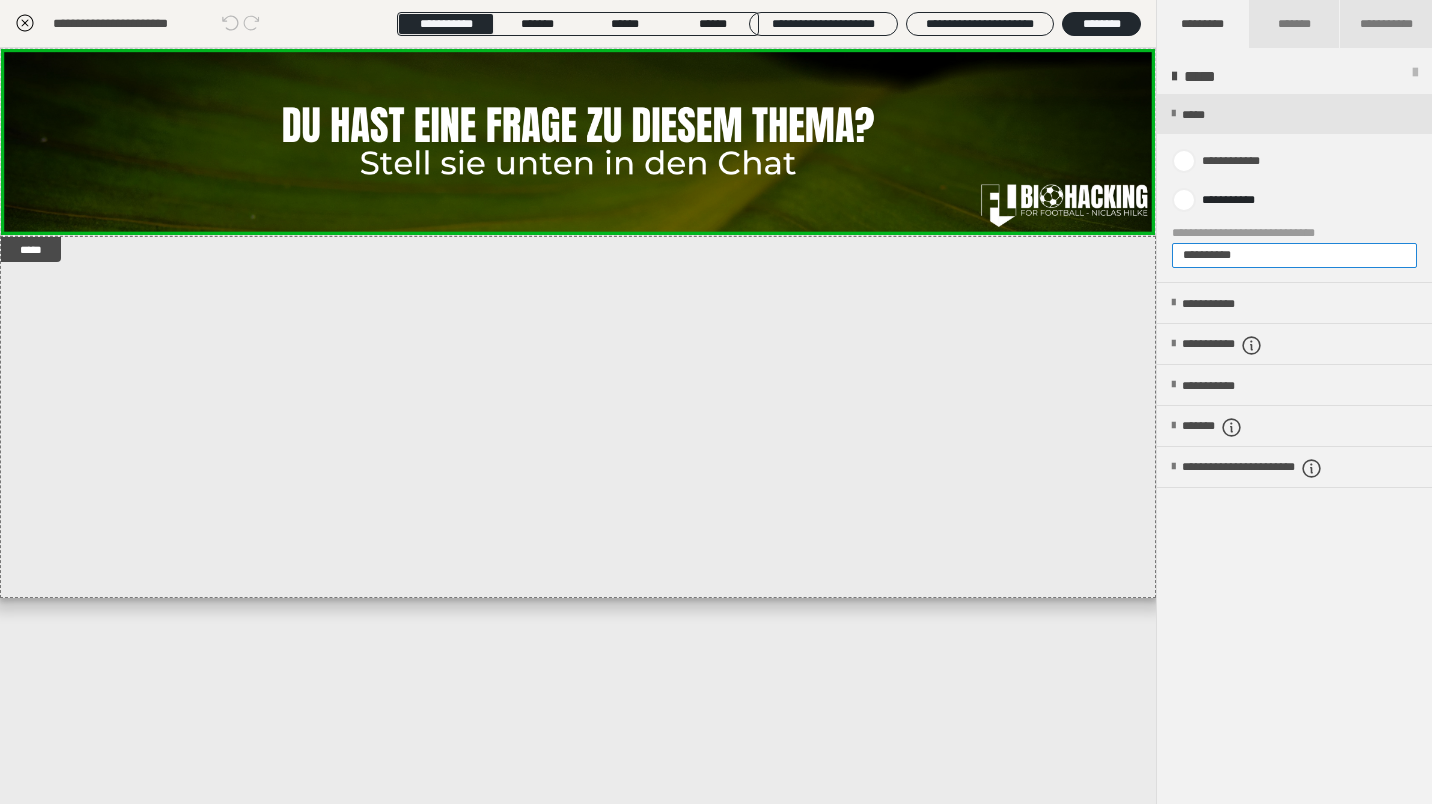 type on "**********" 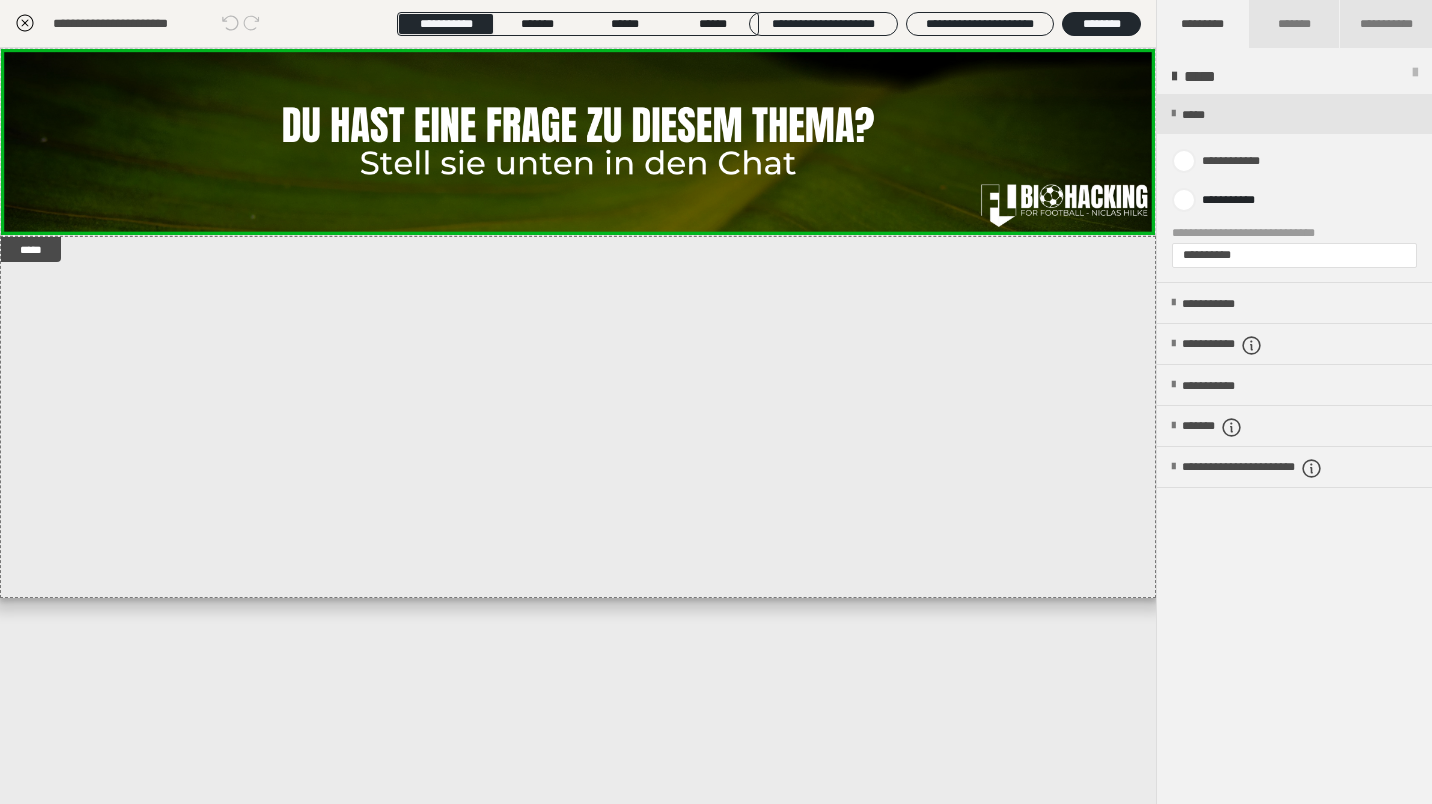 click 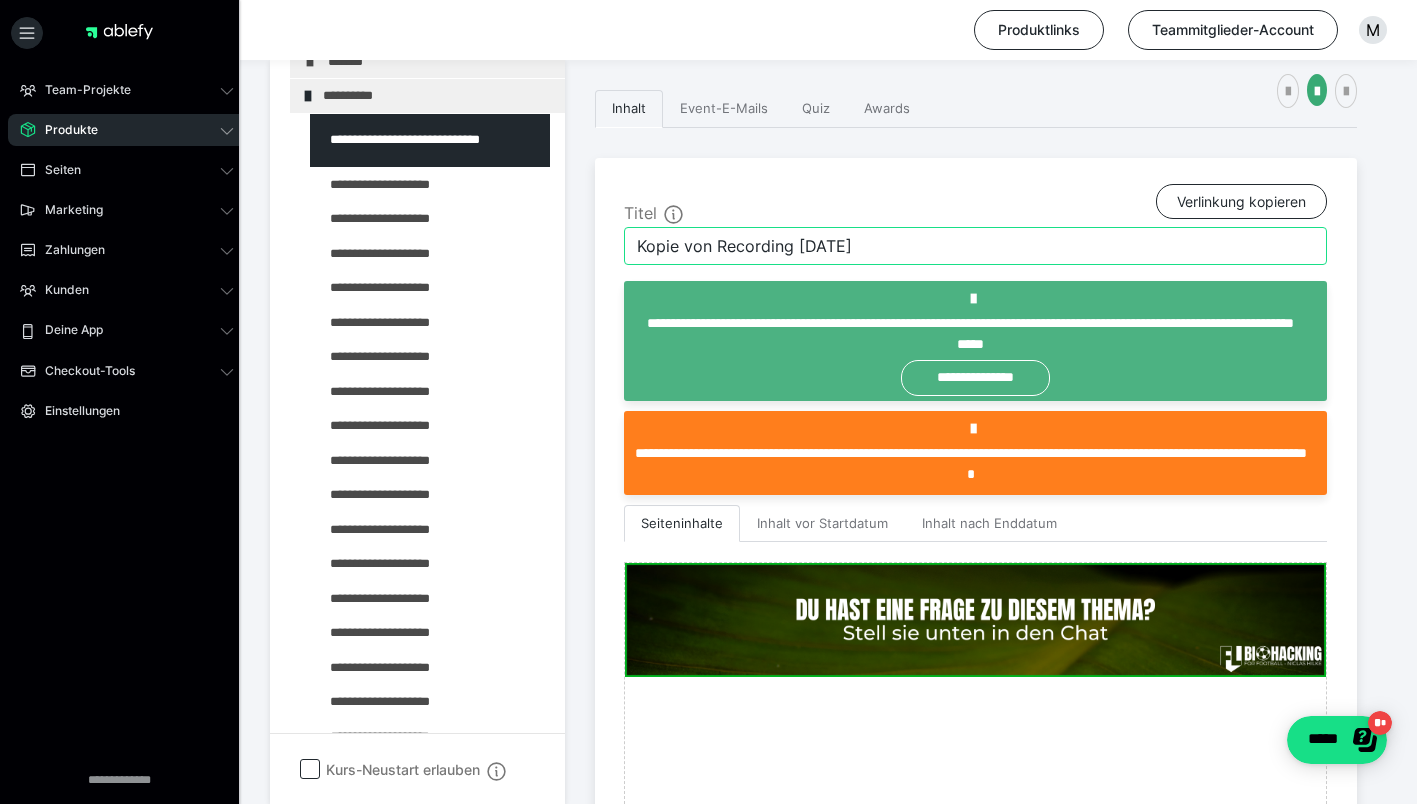 drag, startPoint x: 717, startPoint y: 250, endPoint x: 585, endPoint y: 255, distance: 132.09467 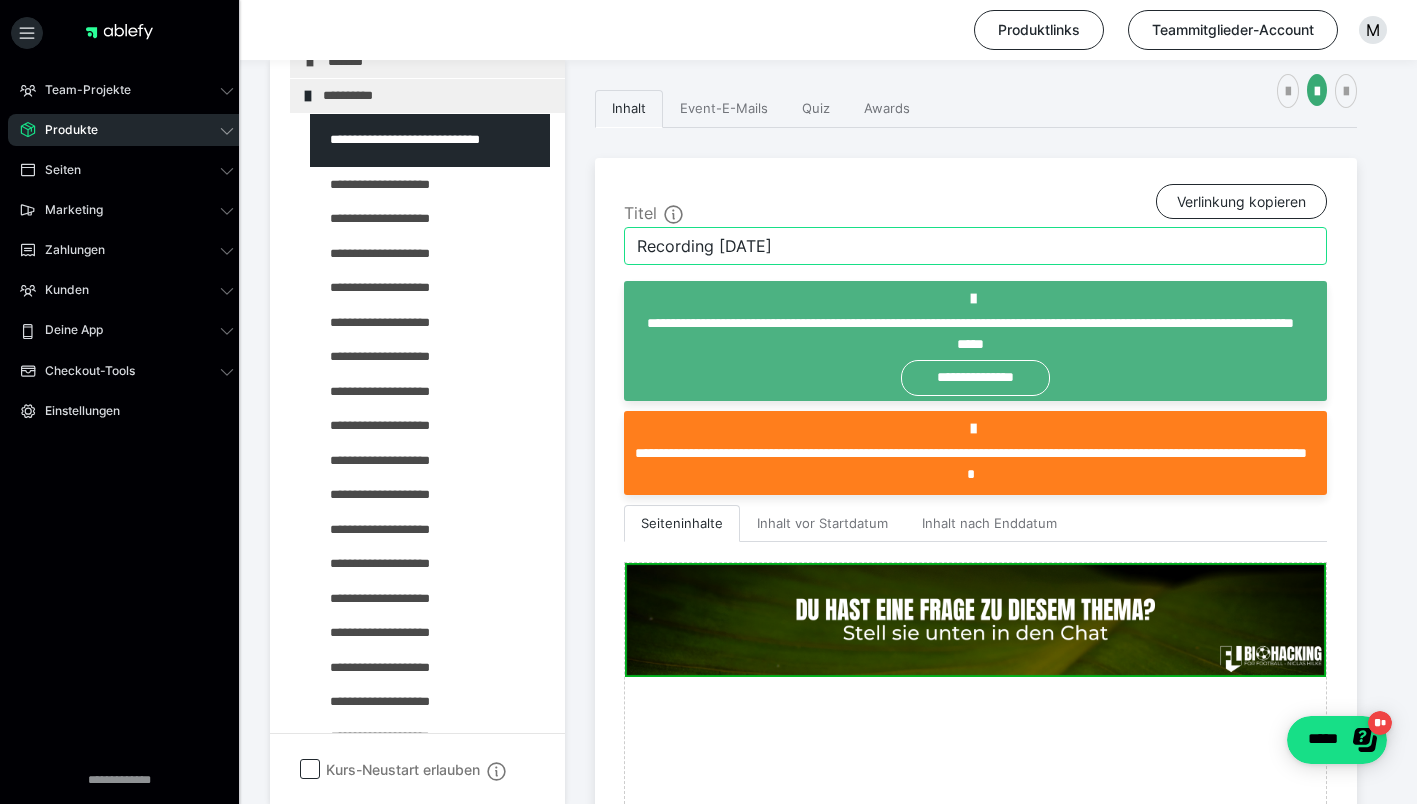 click on "Recording [DATE]" at bounding box center (975, 246) 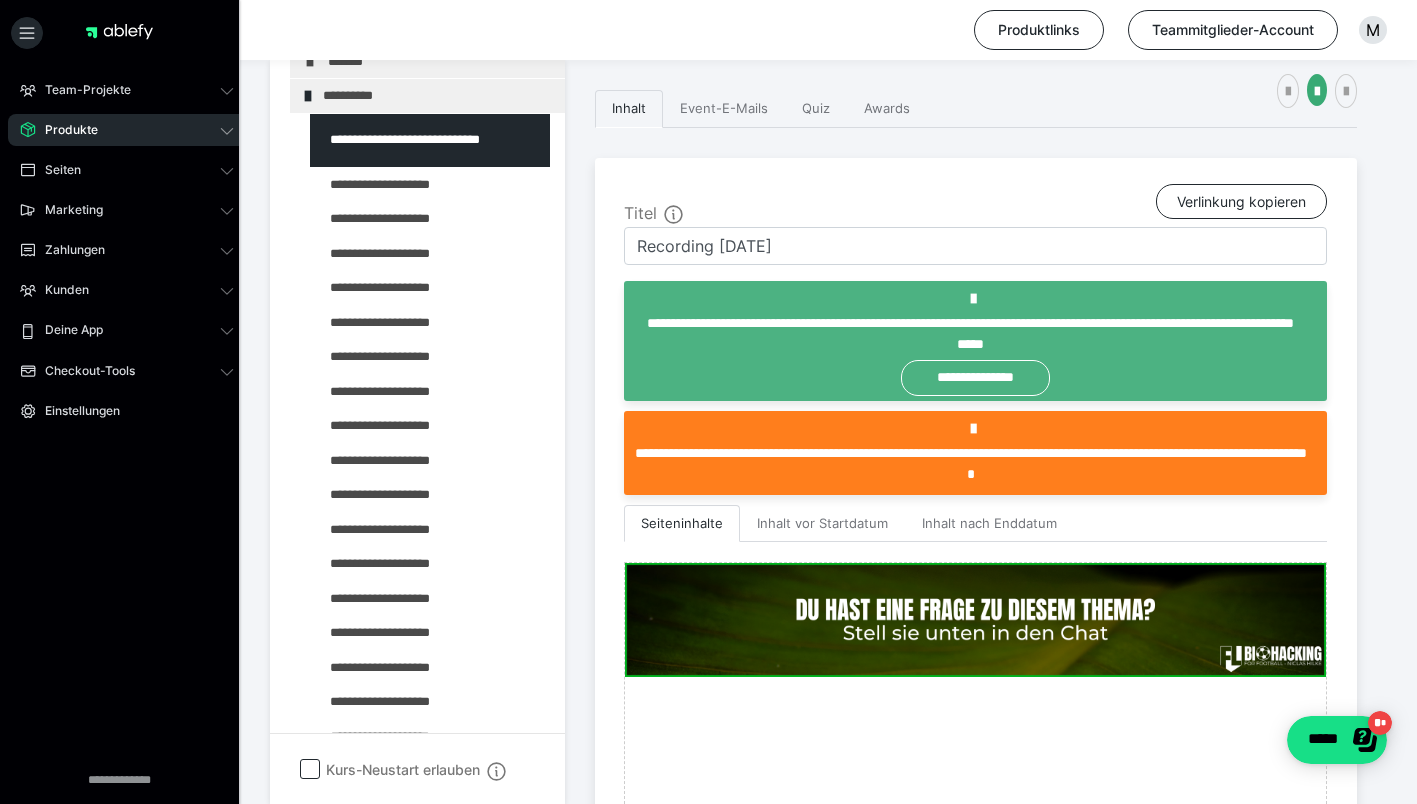 click on "Titel Verlinkung kopieren" at bounding box center (975, 205) 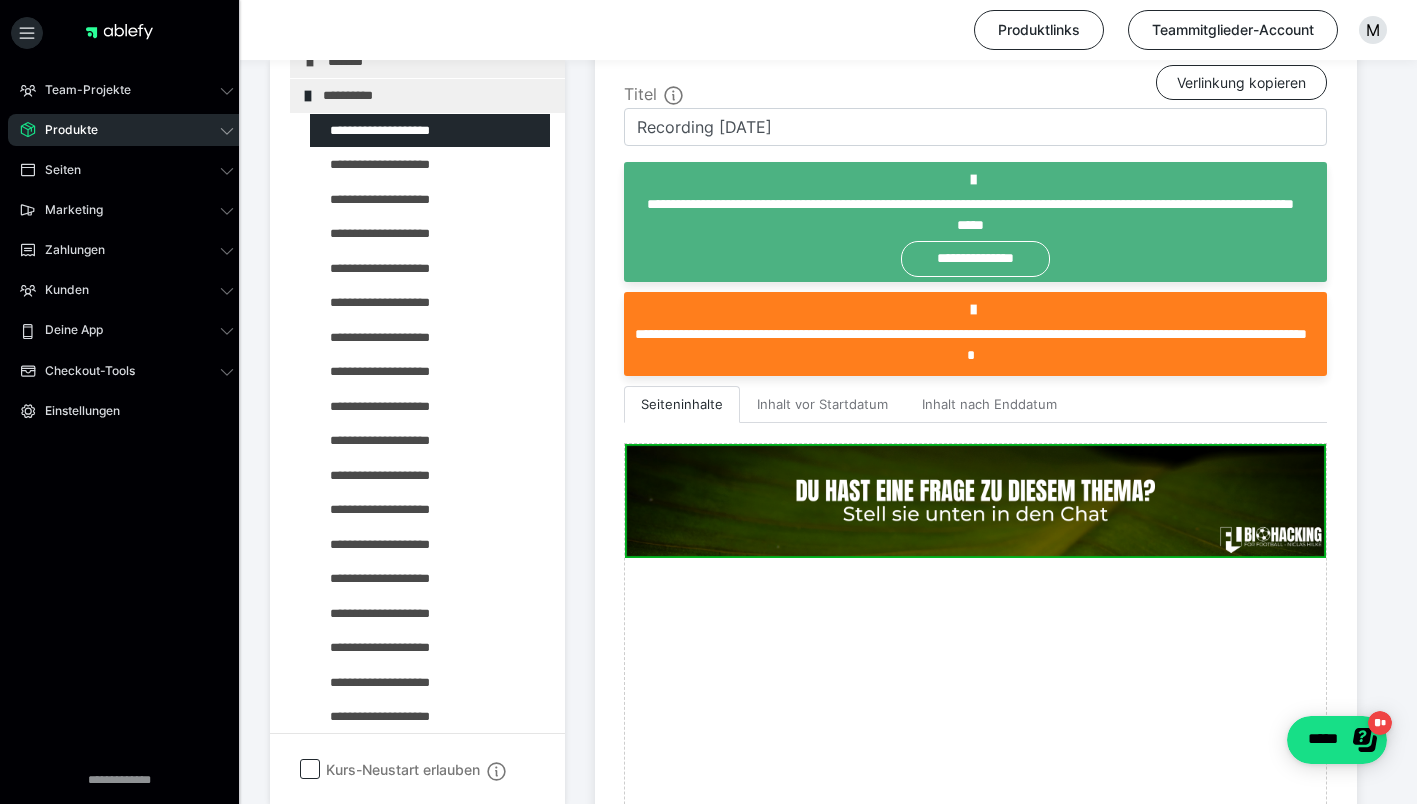 scroll, scrollTop: 124, scrollLeft: 0, axis: vertical 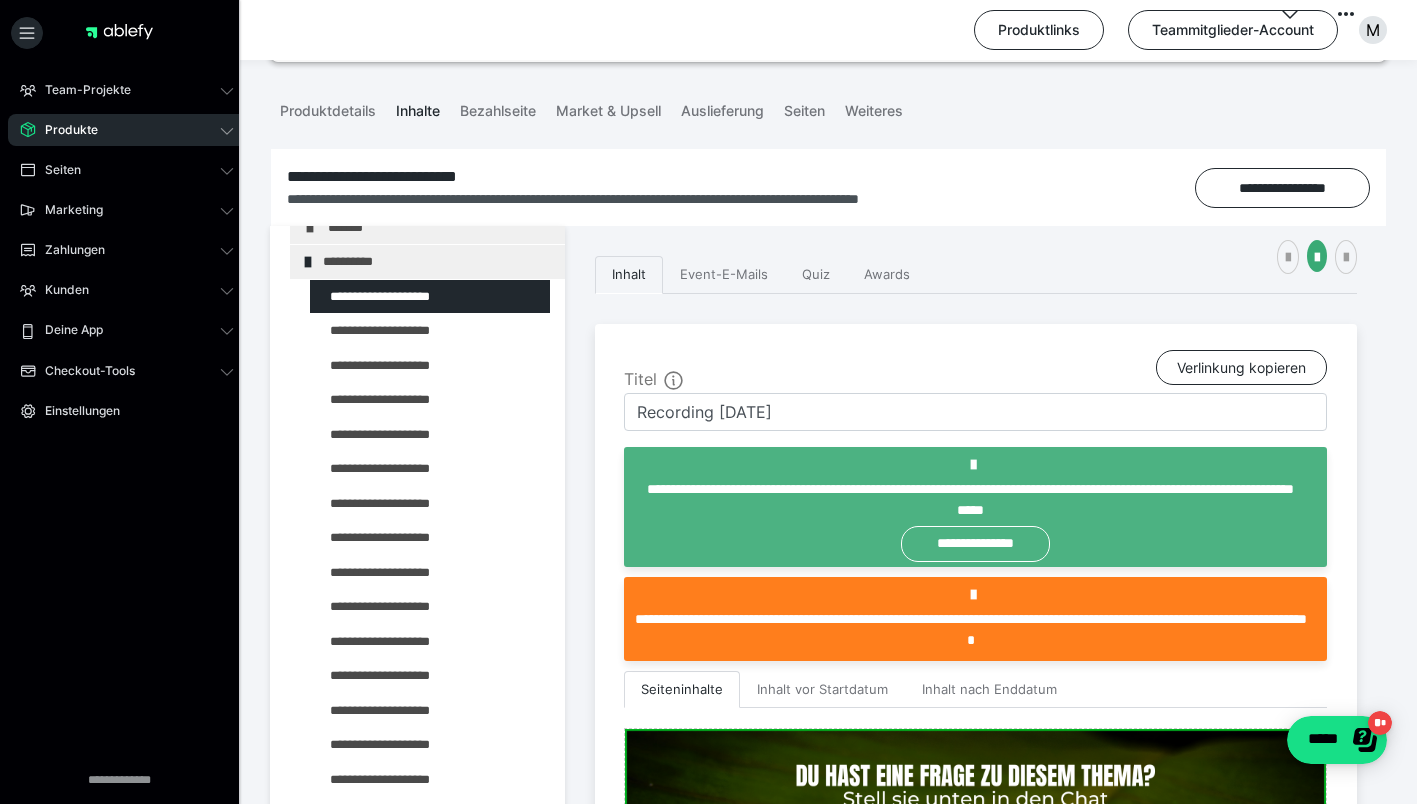 click on "Verlinkung kopieren" at bounding box center [1241, 368] 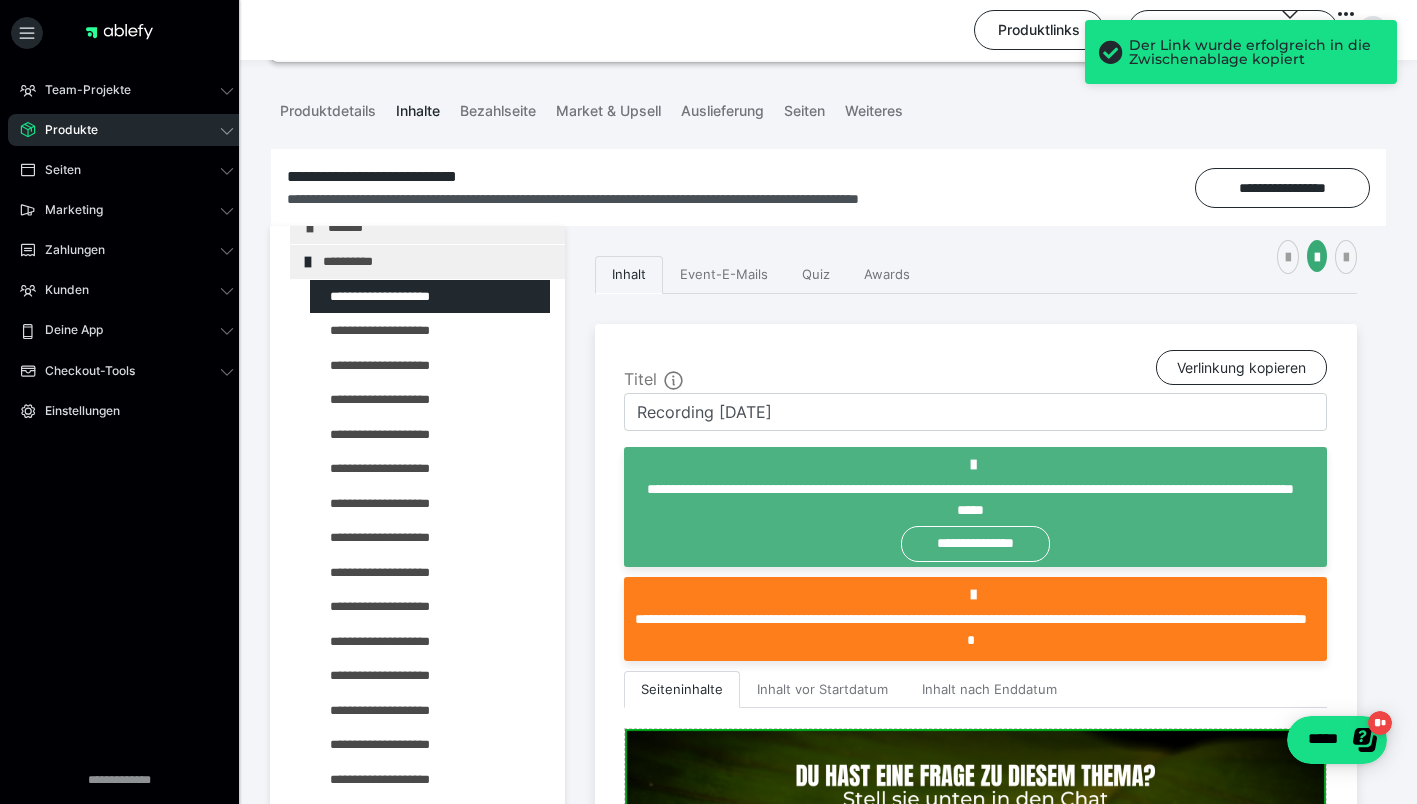 click on "Verlinkung kopieren" at bounding box center (1241, 368) 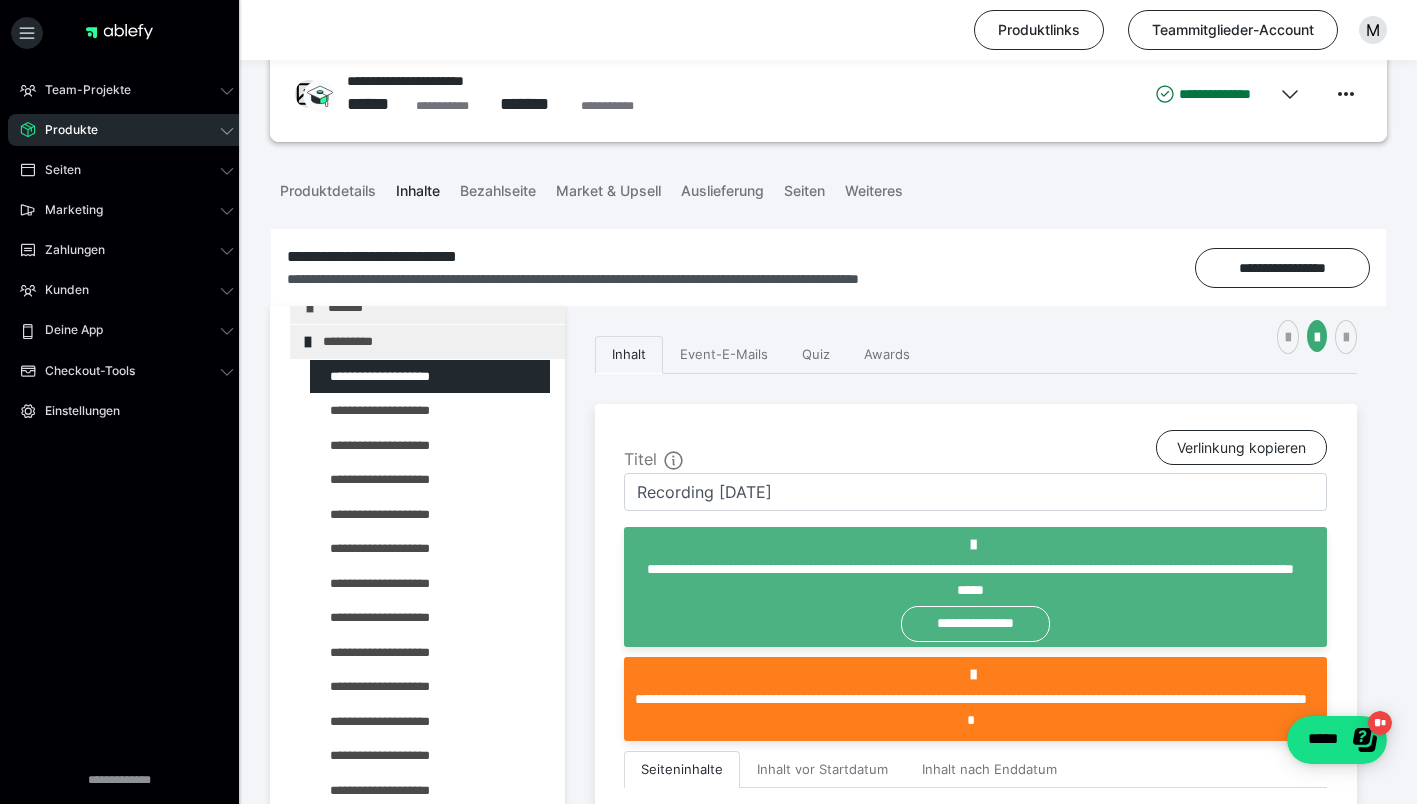 scroll, scrollTop: 0, scrollLeft: 0, axis: both 